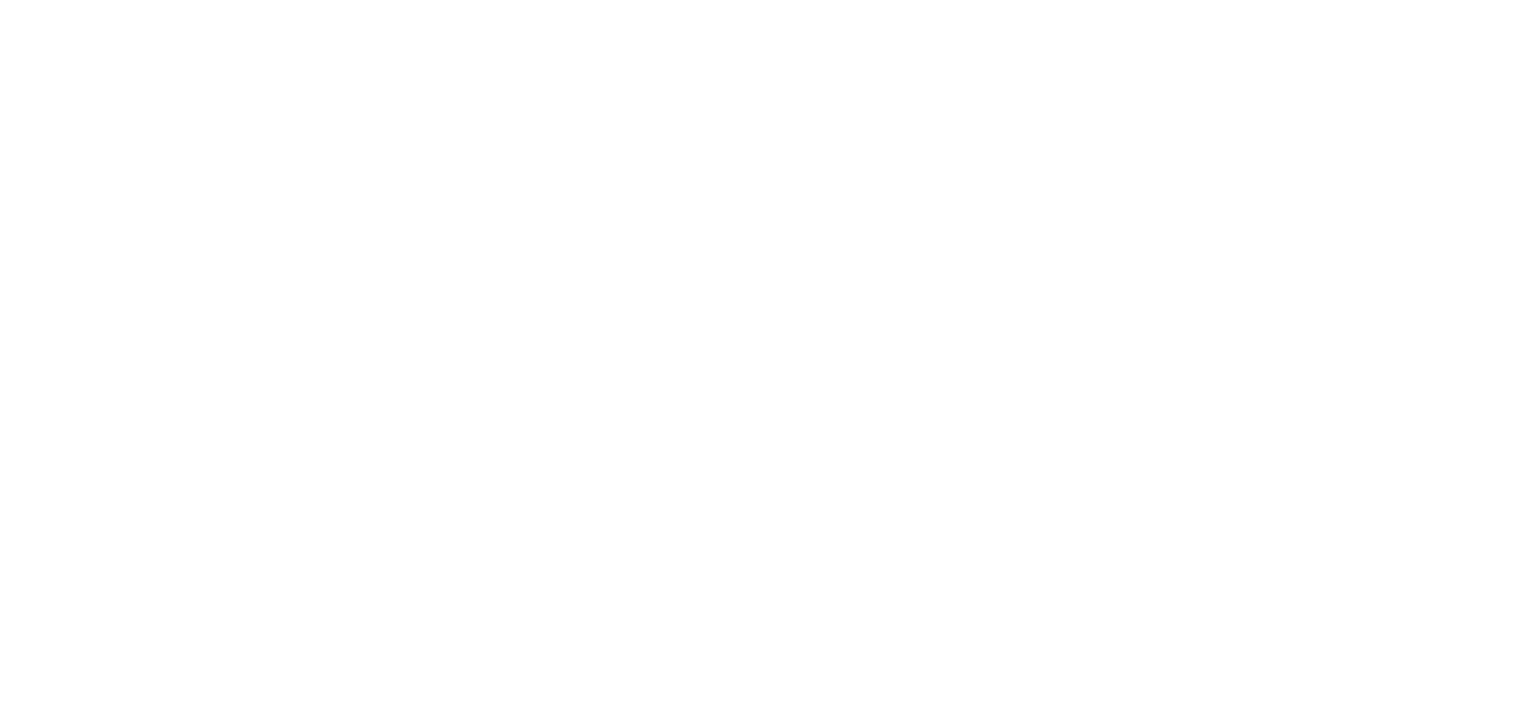 scroll, scrollTop: 0, scrollLeft: 0, axis: both 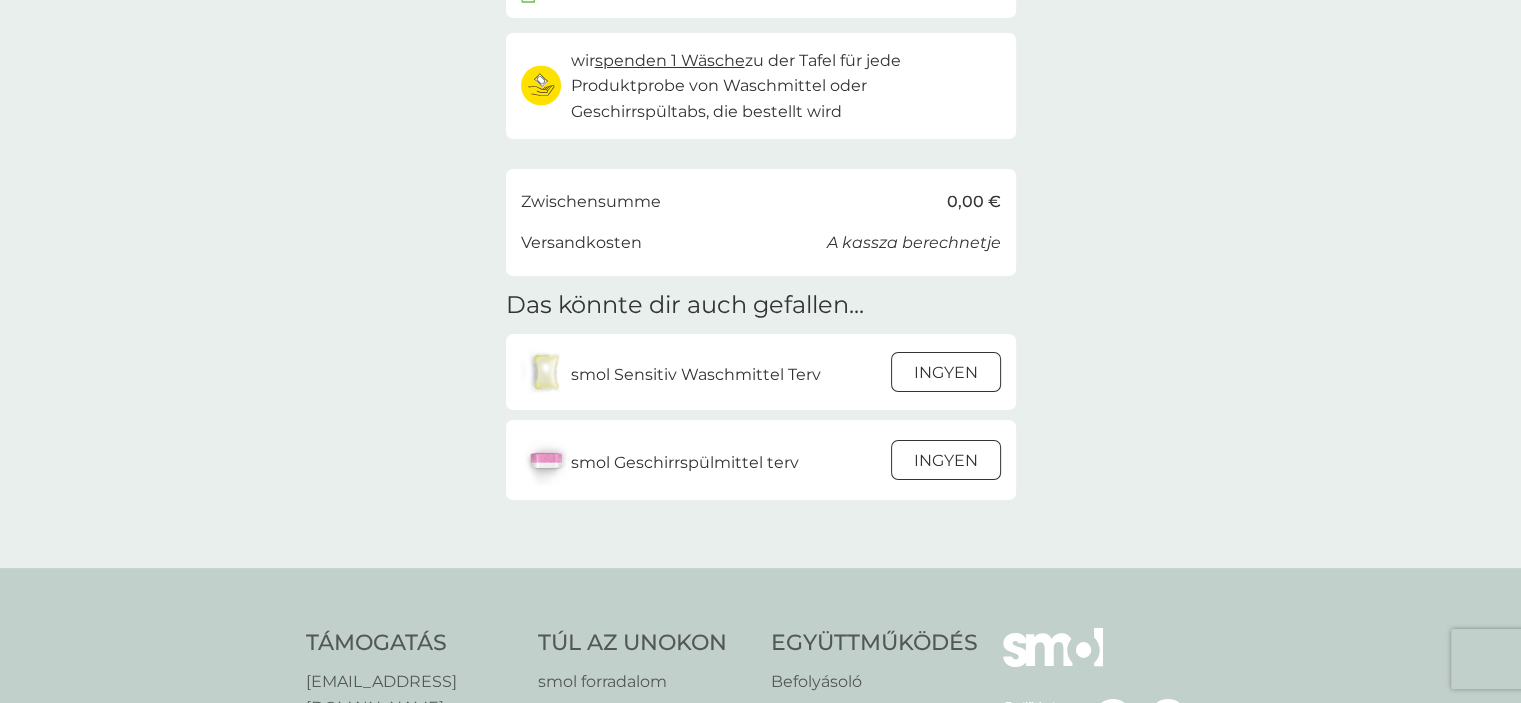 click on "INGYEN" at bounding box center (946, 372) 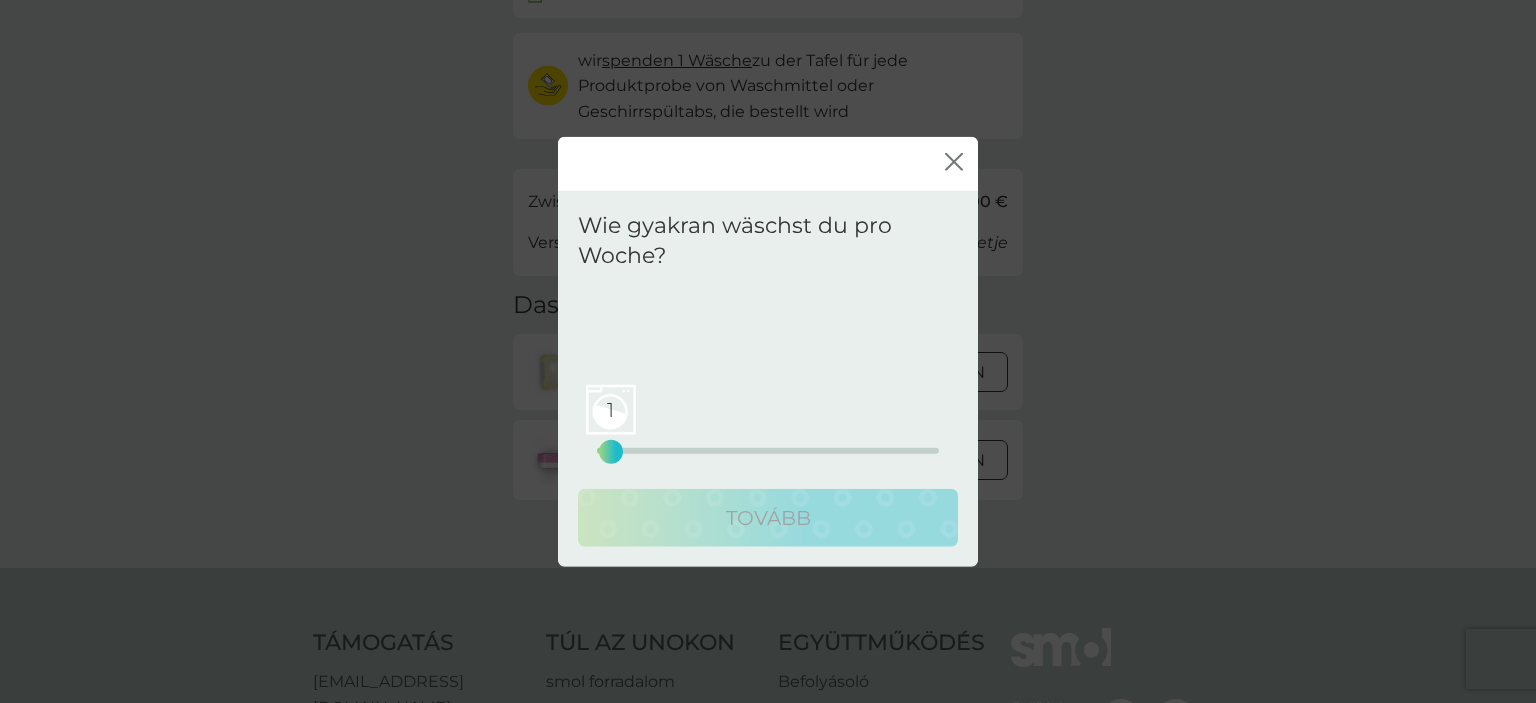 click on "1 0 12,5 25" at bounding box center (768, 451) 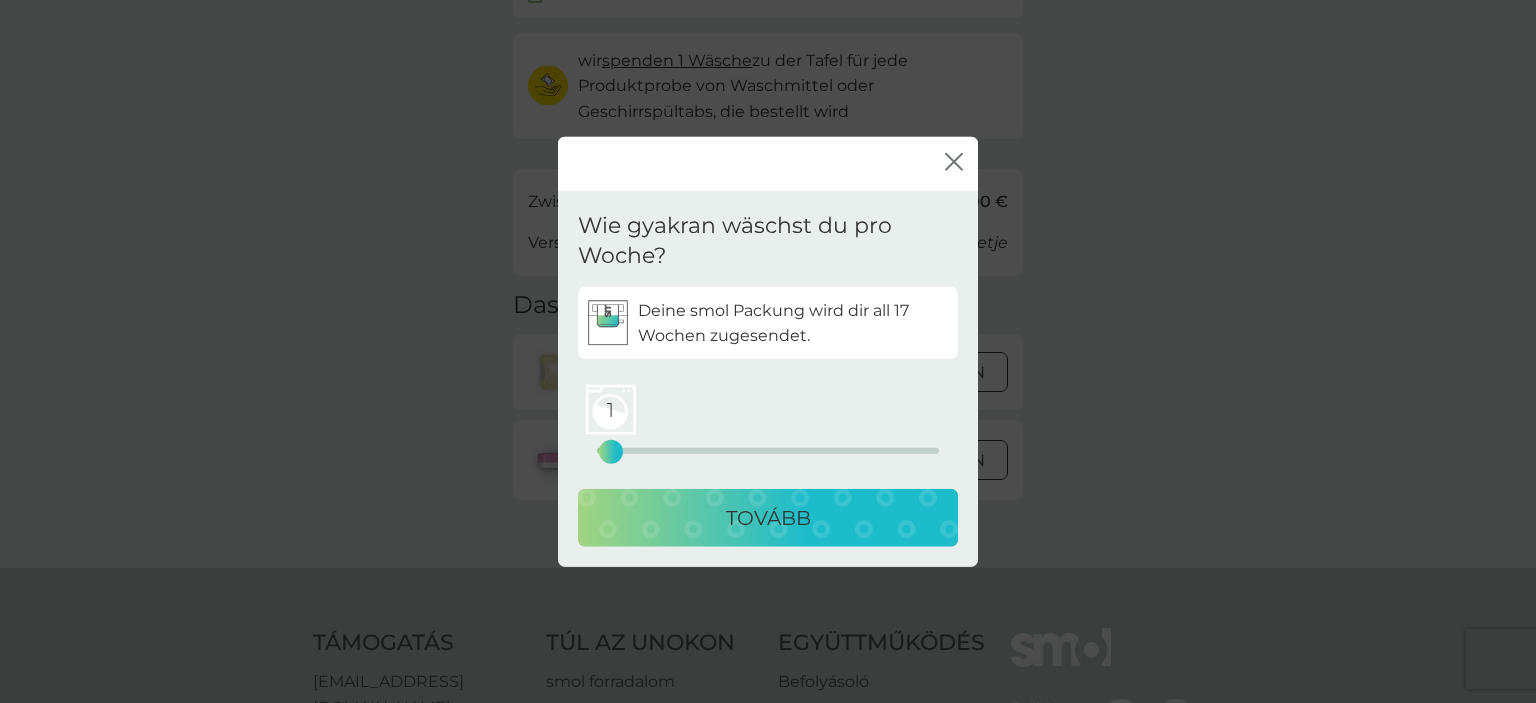 click on "TOVÁBB" at bounding box center [768, 518] 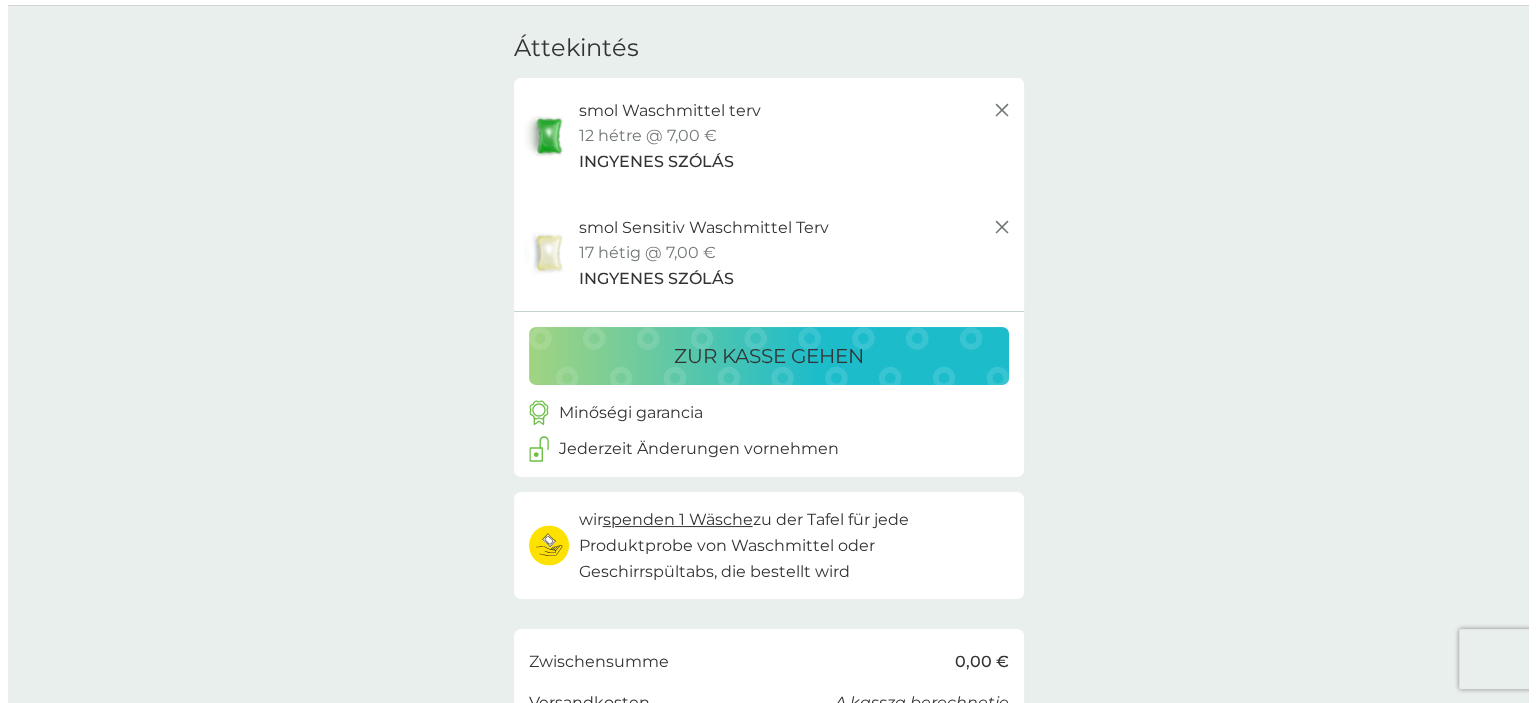 scroll, scrollTop: 0, scrollLeft: 0, axis: both 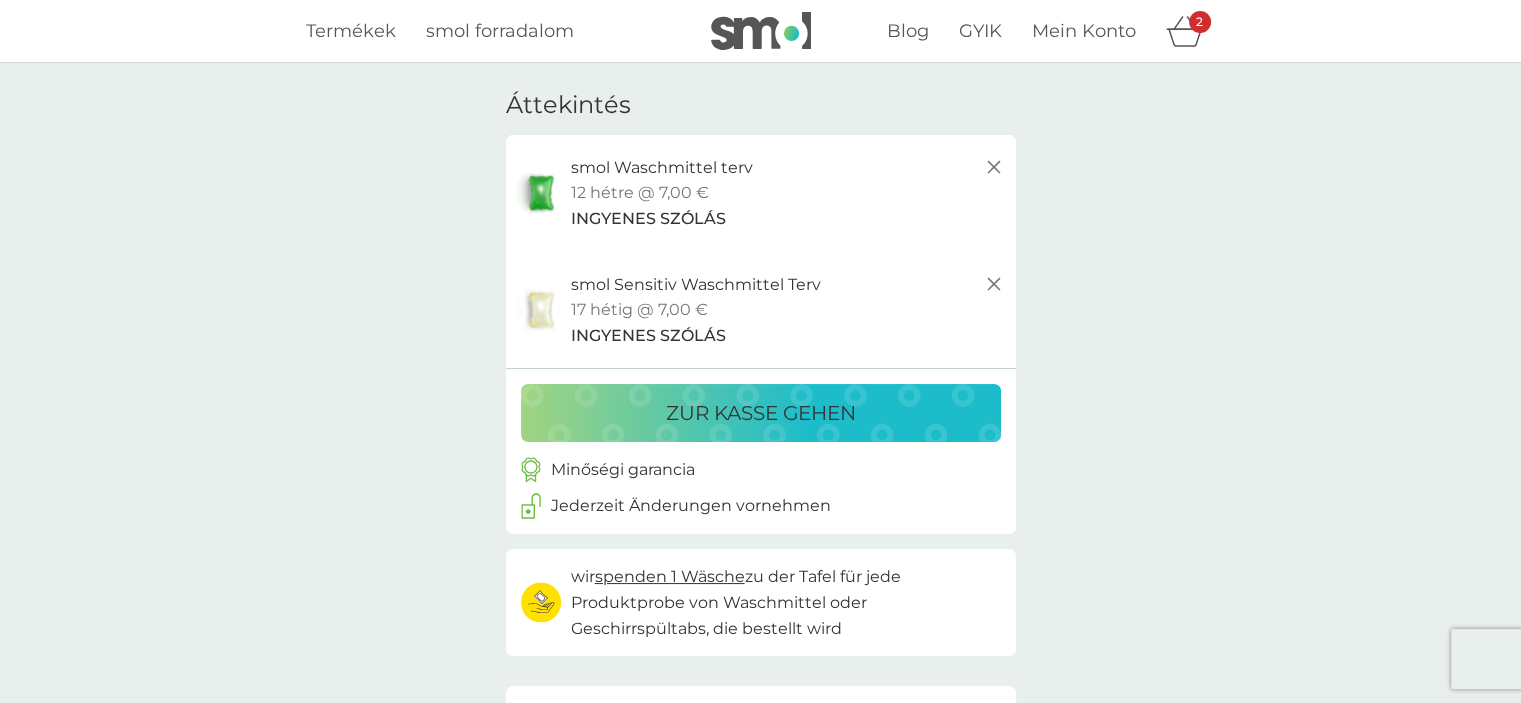 click on "zur Kasse gehen" at bounding box center [761, 413] 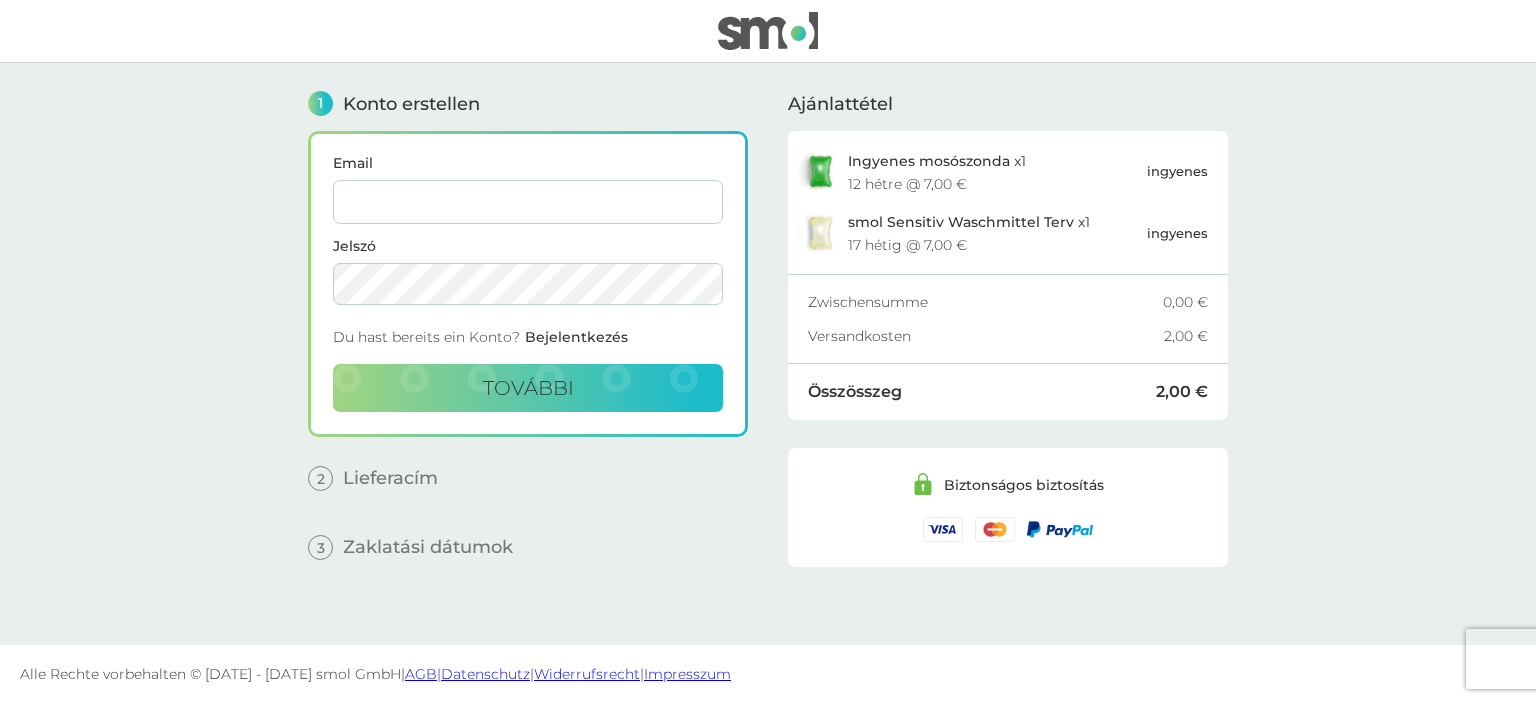 click on "Email" at bounding box center (528, 202) 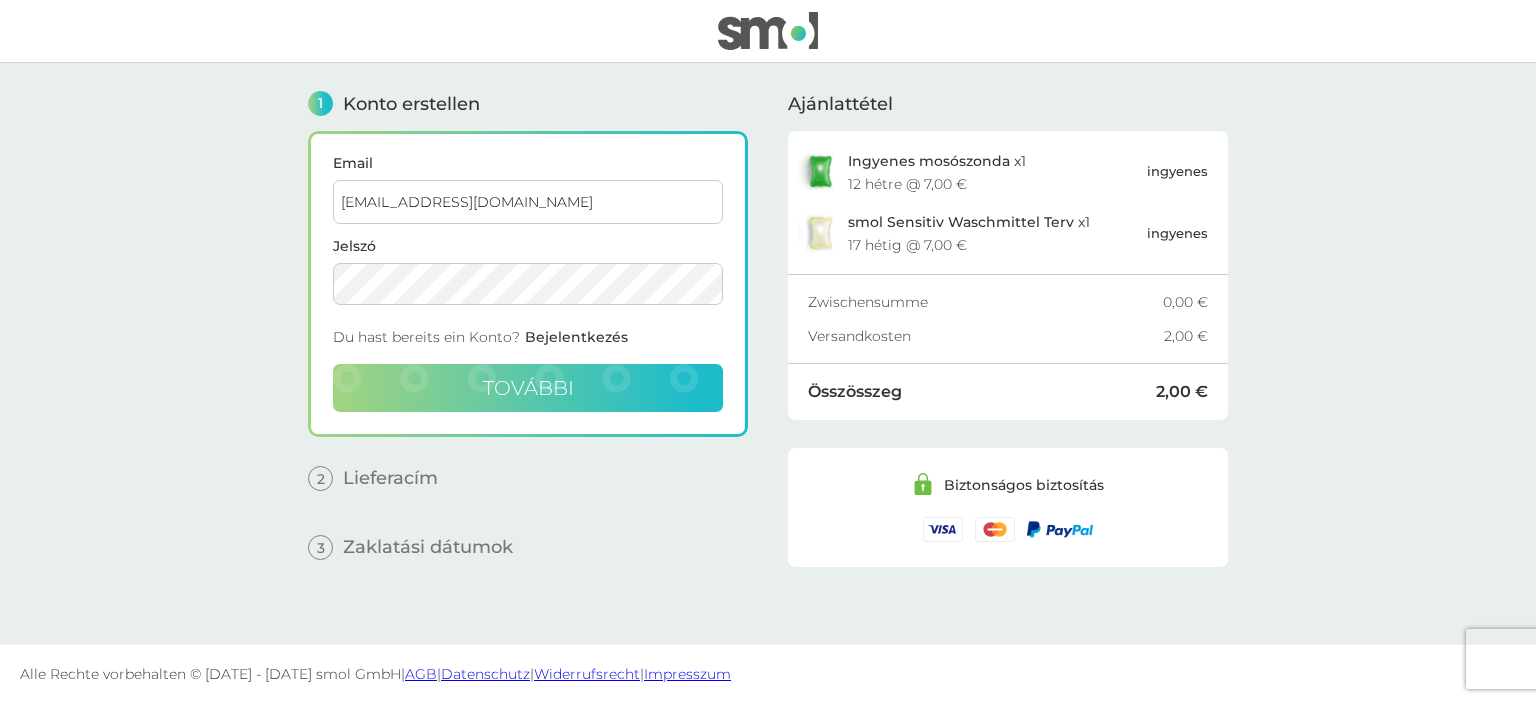click on "további" at bounding box center (528, 388) 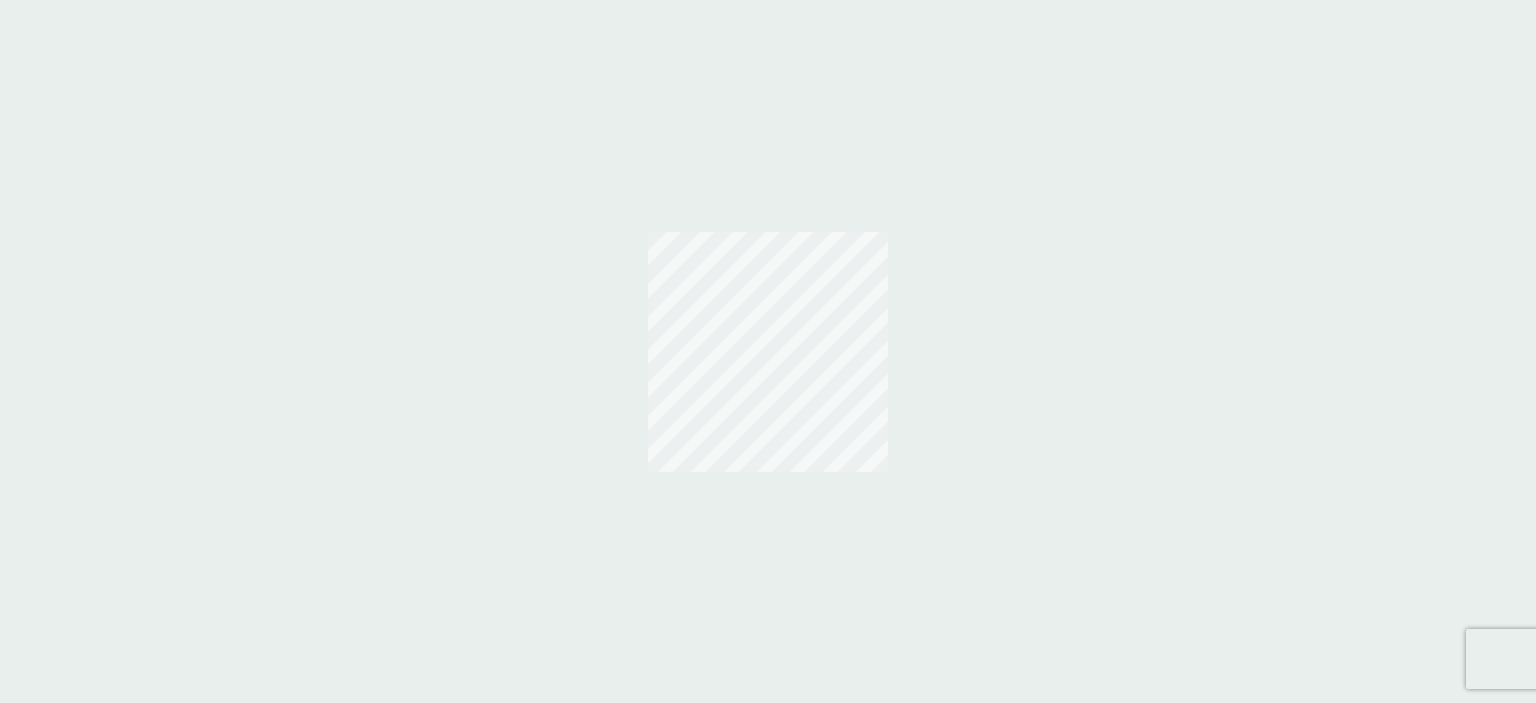 scroll, scrollTop: 0, scrollLeft: 0, axis: both 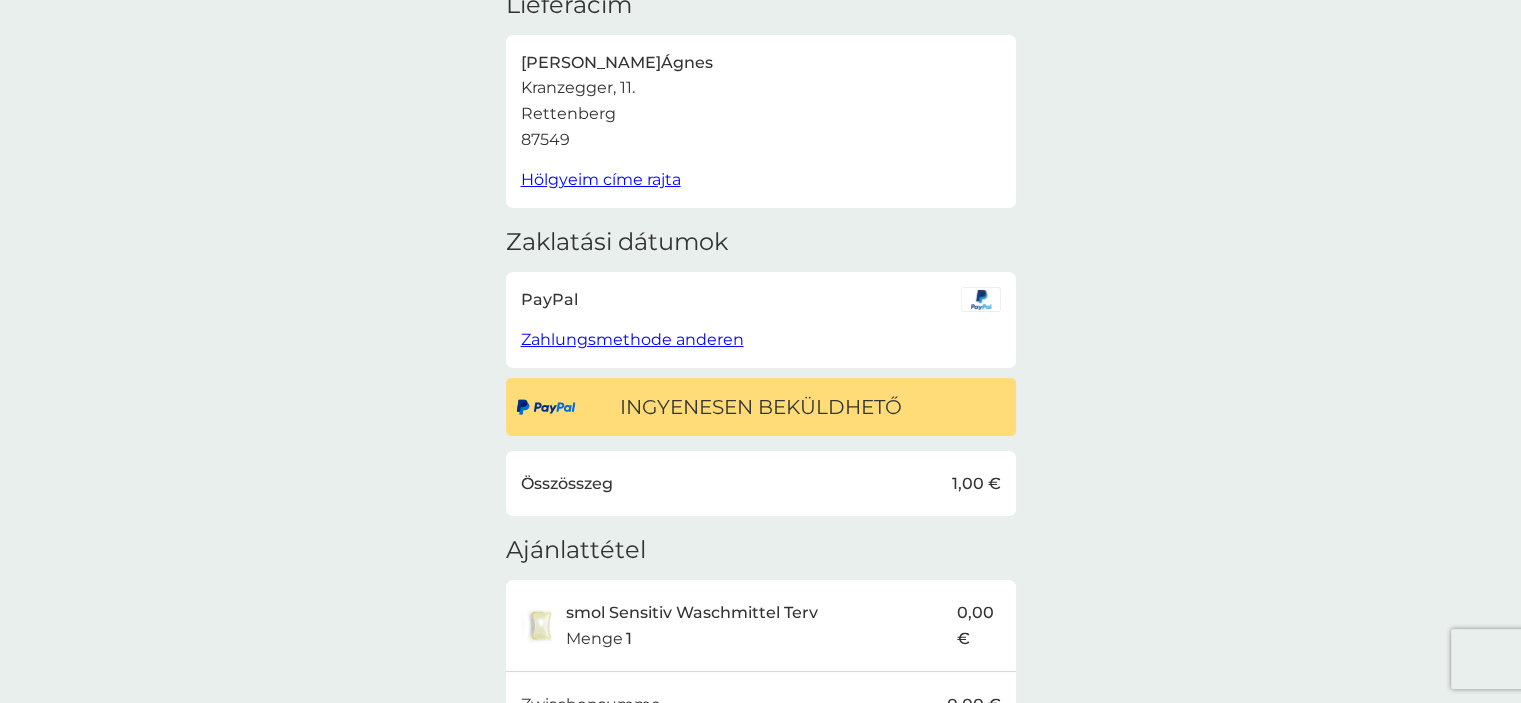 click on "Zahlungsmethode anderen" at bounding box center [632, 339] 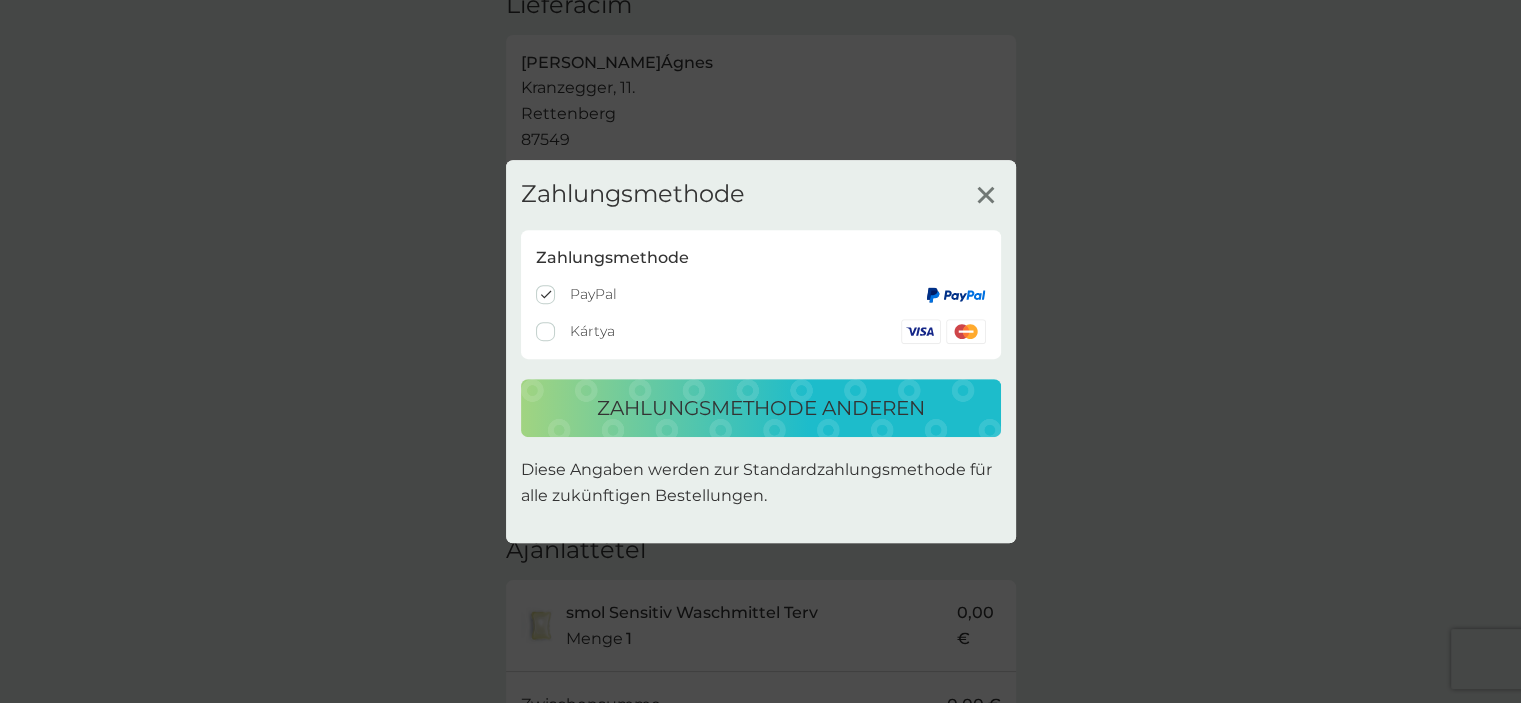 click at bounding box center (575, 331) 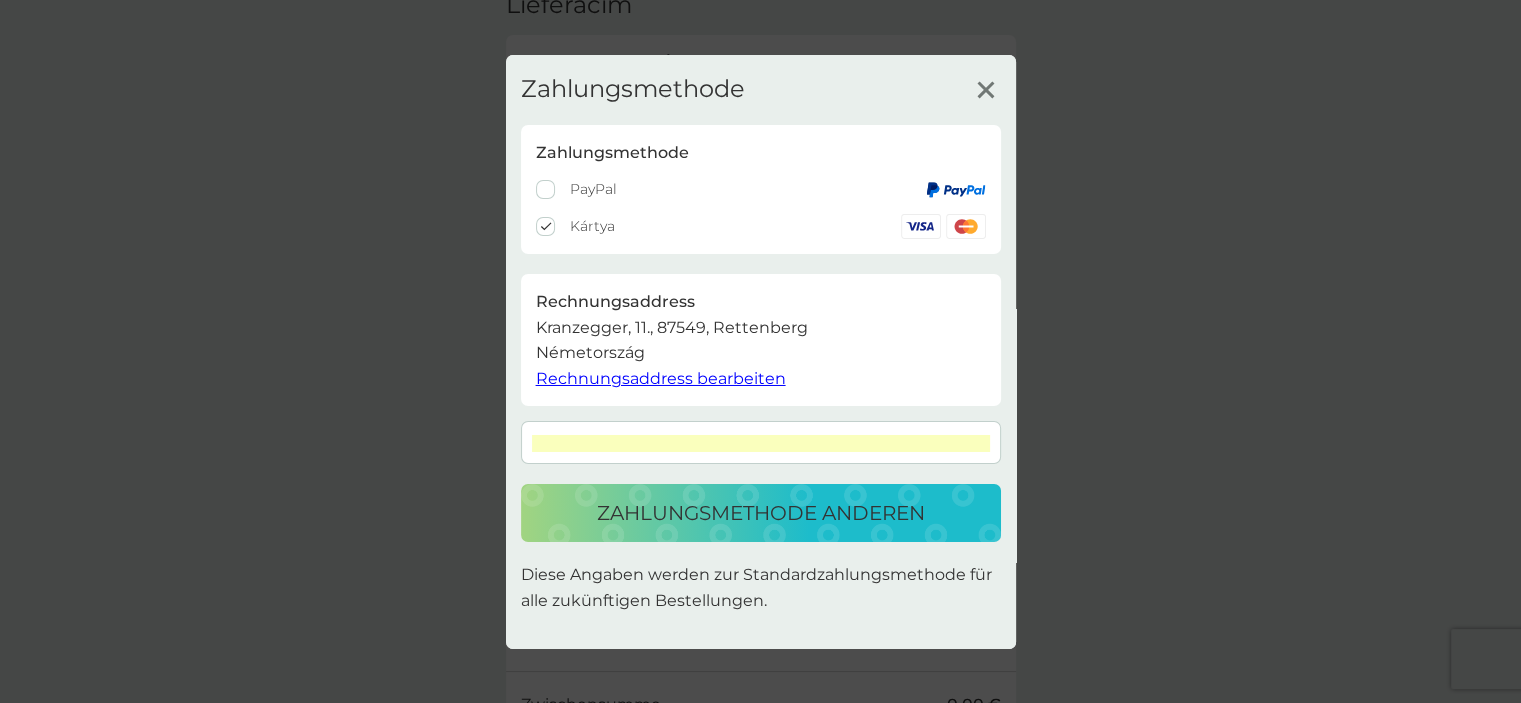 click 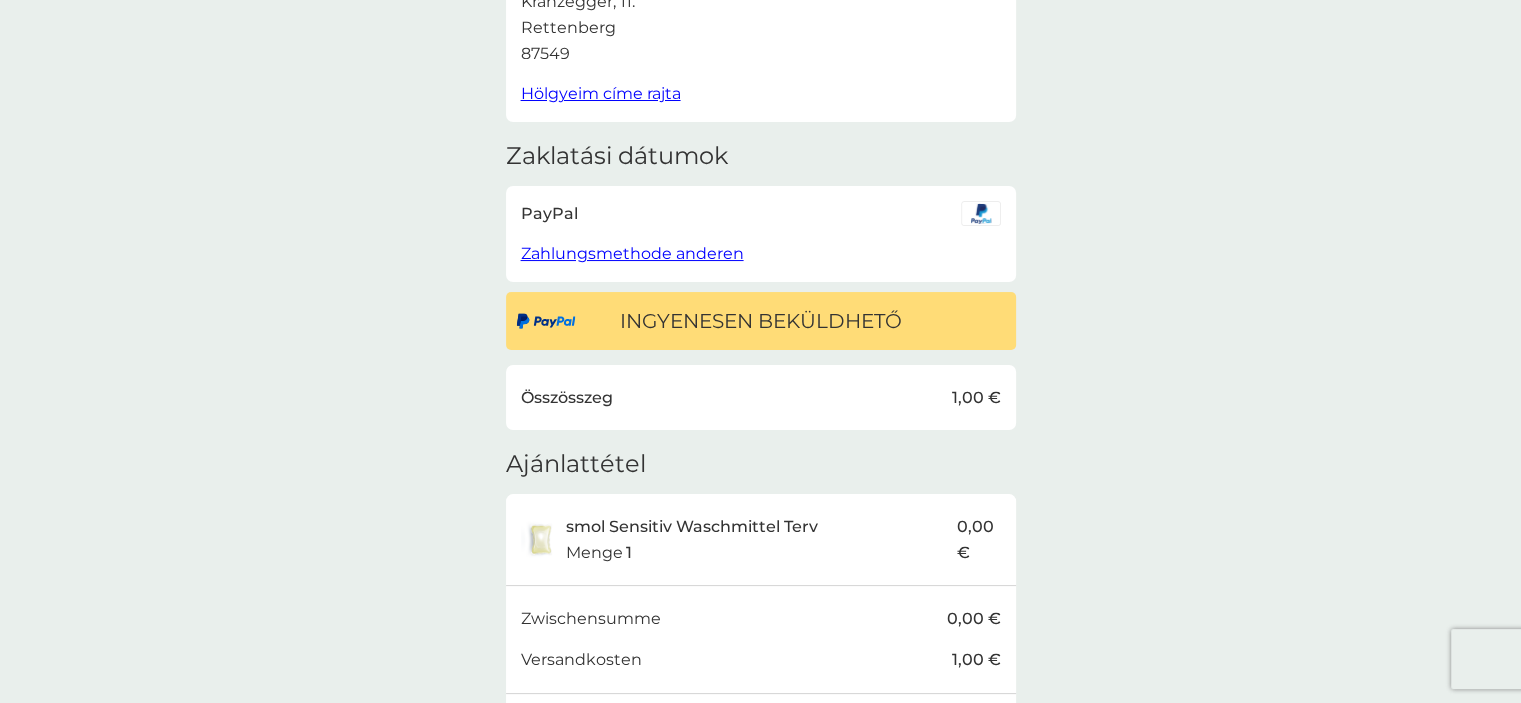 scroll, scrollTop: 104, scrollLeft: 0, axis: vertical 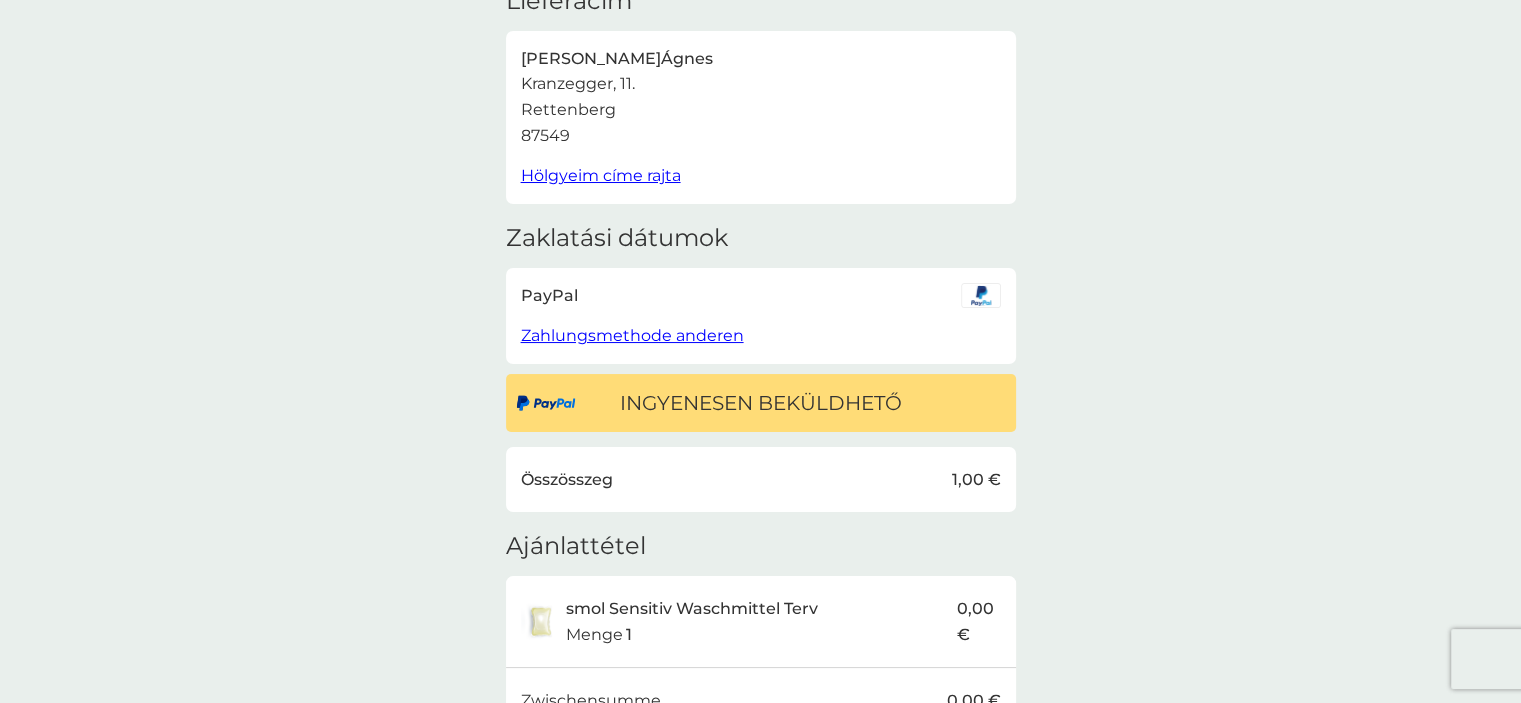 click on "Zahlungsmethode anderen" at bounding box center (632, 335) 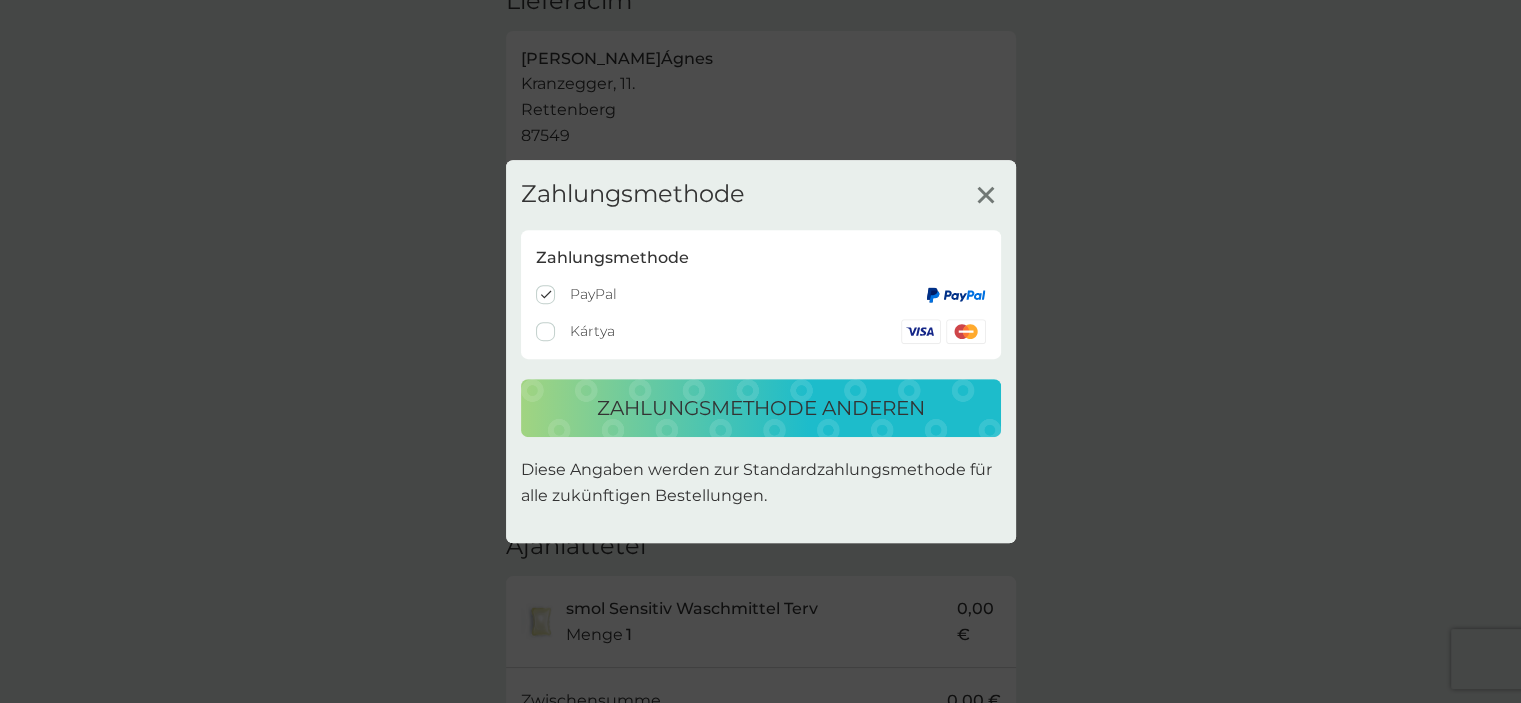 click at bounding box center [575, 331] 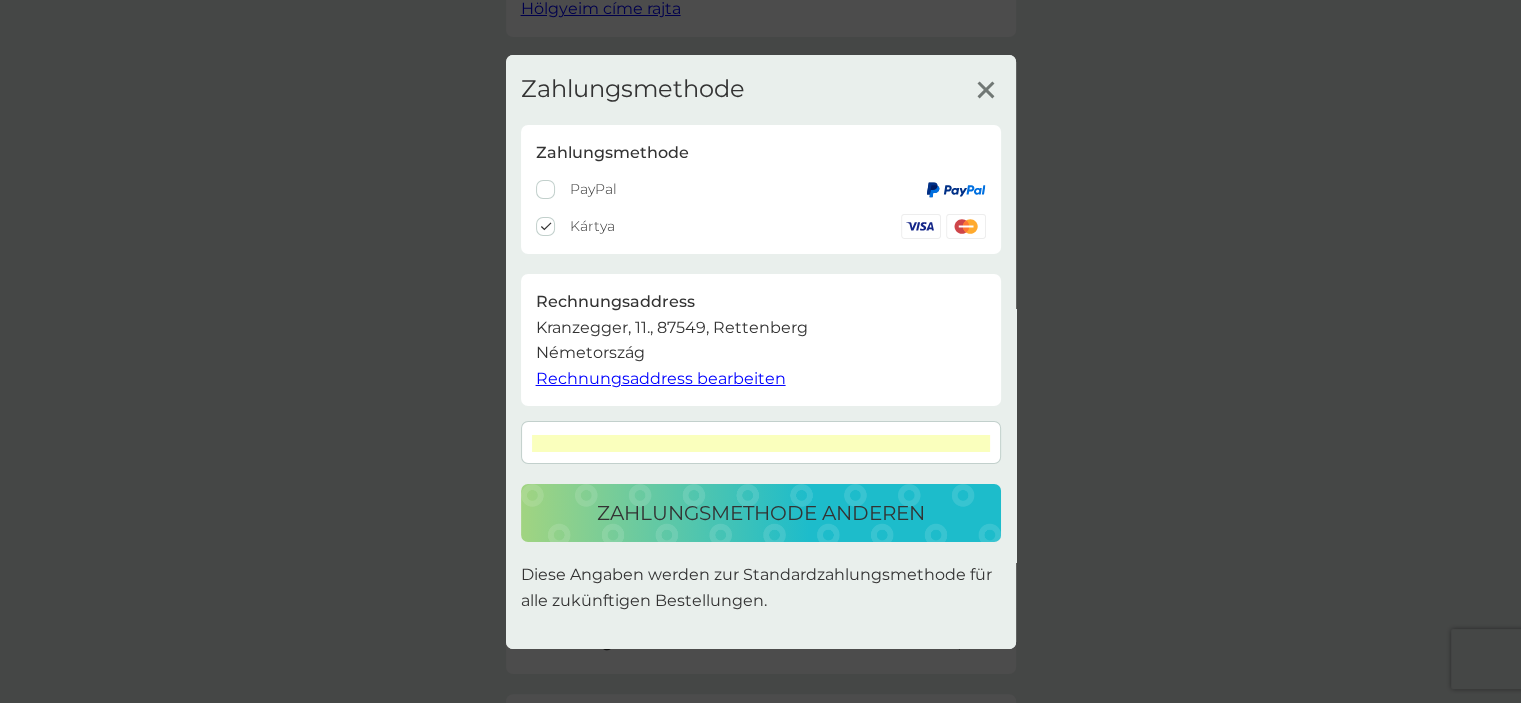 scroll, scrollTop: 304, scrollLeft: 0, axis: vertical 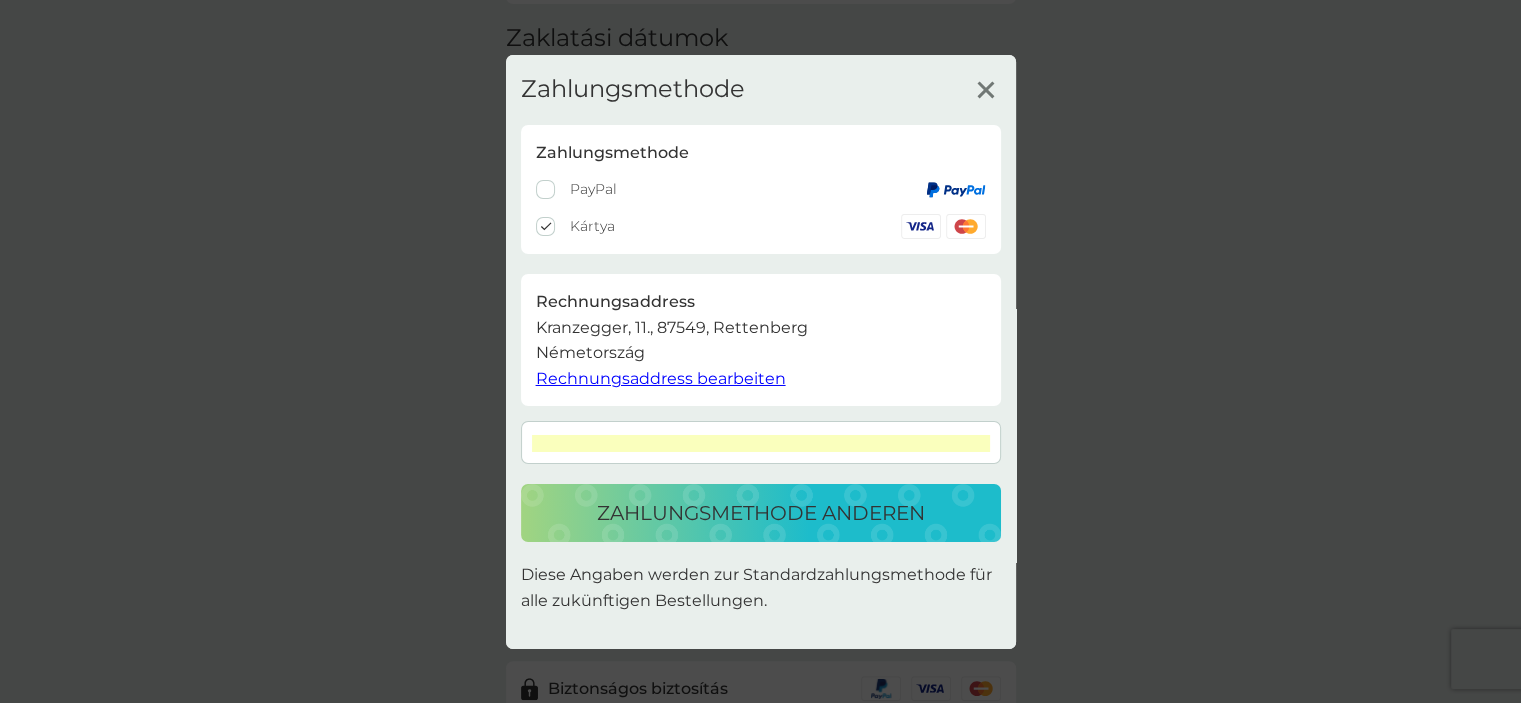 click 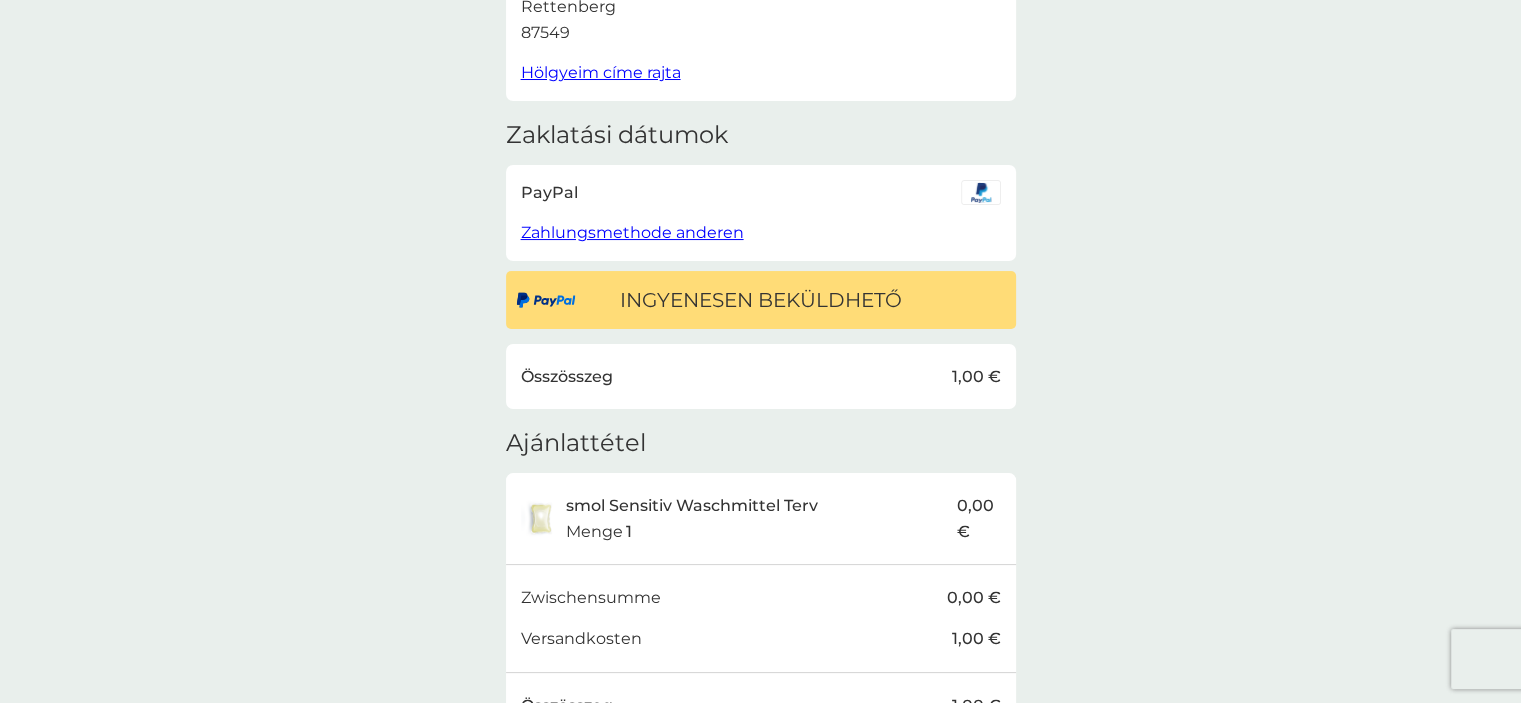 scroll, scrollTop: 0, scrollLeft: 0, axis: both 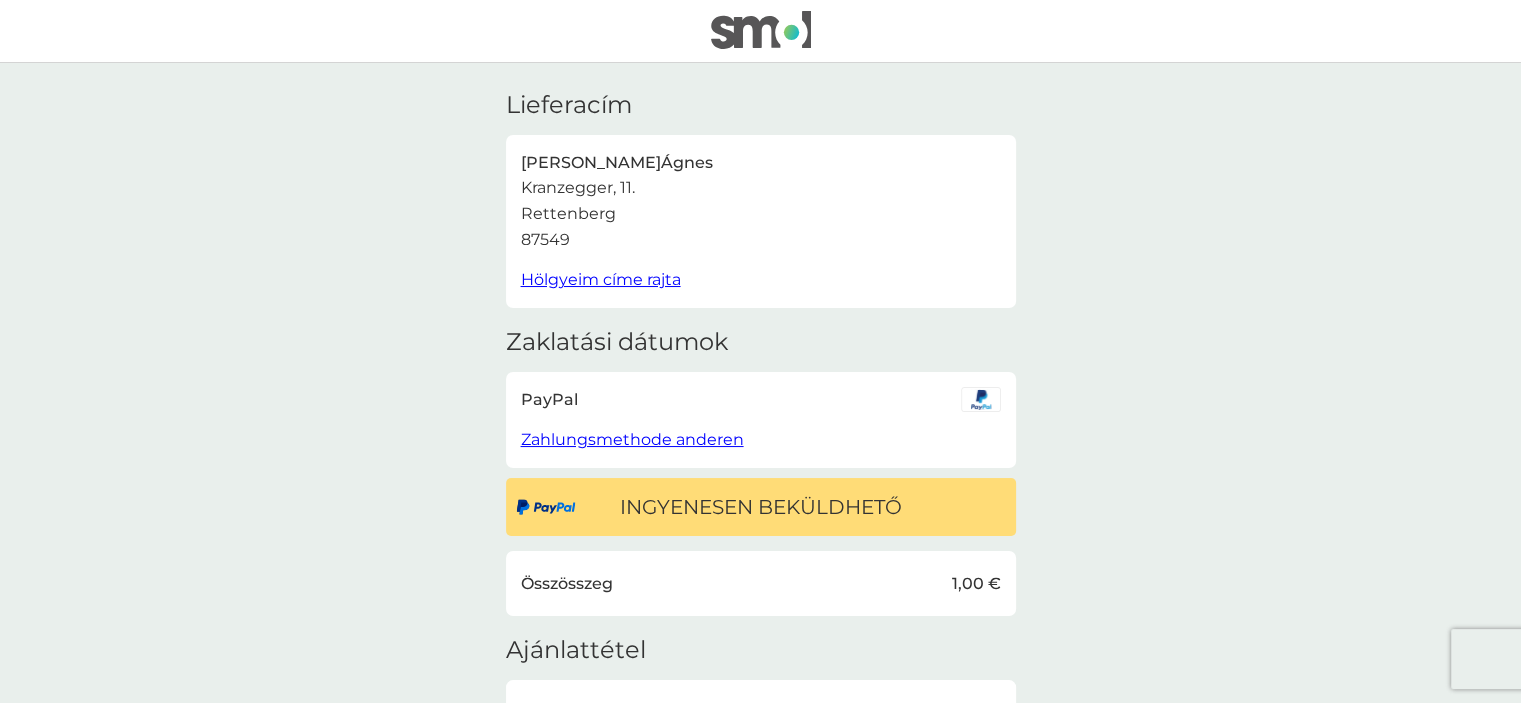 click on "Hölgyeim címe rajta" at bounding box center (601, 279) 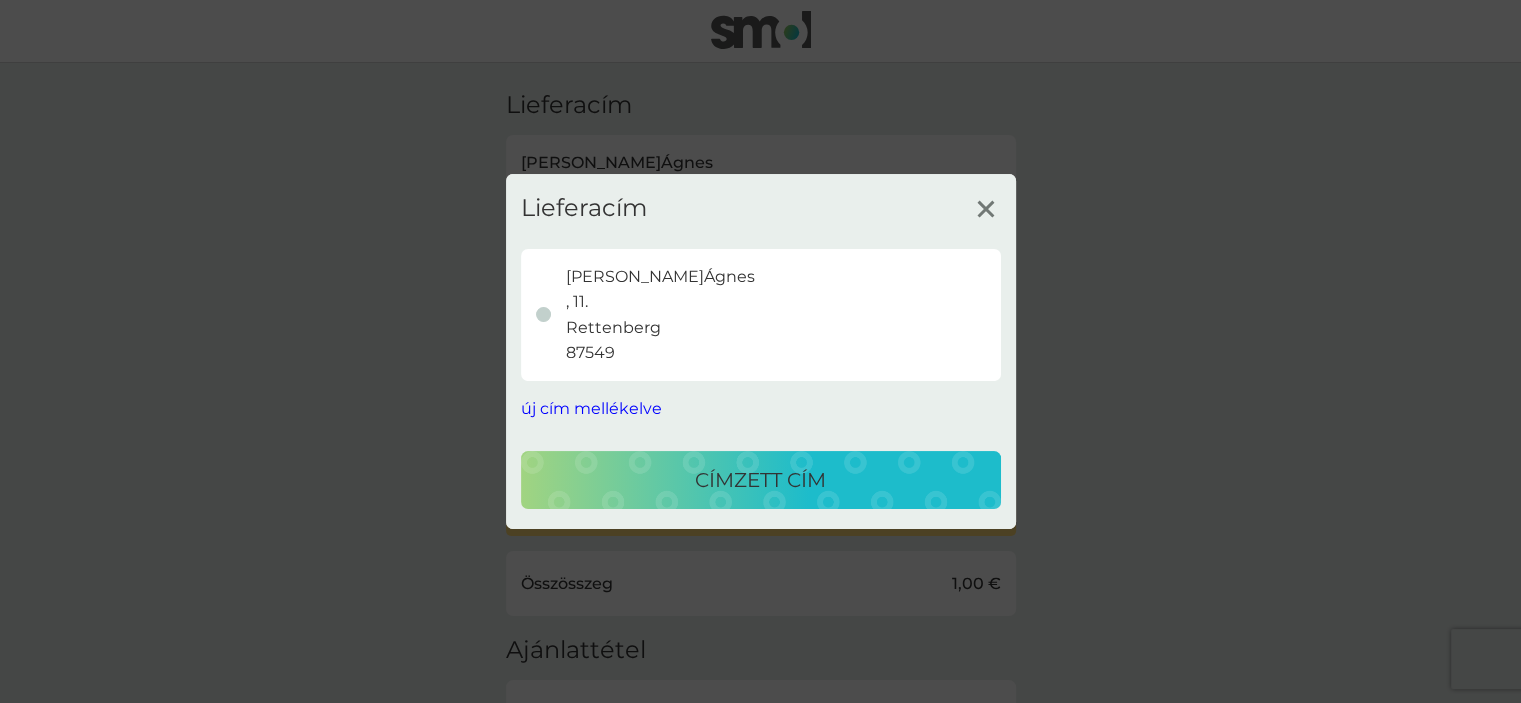 click on "Ágnes" at bounding box center (729, 276) 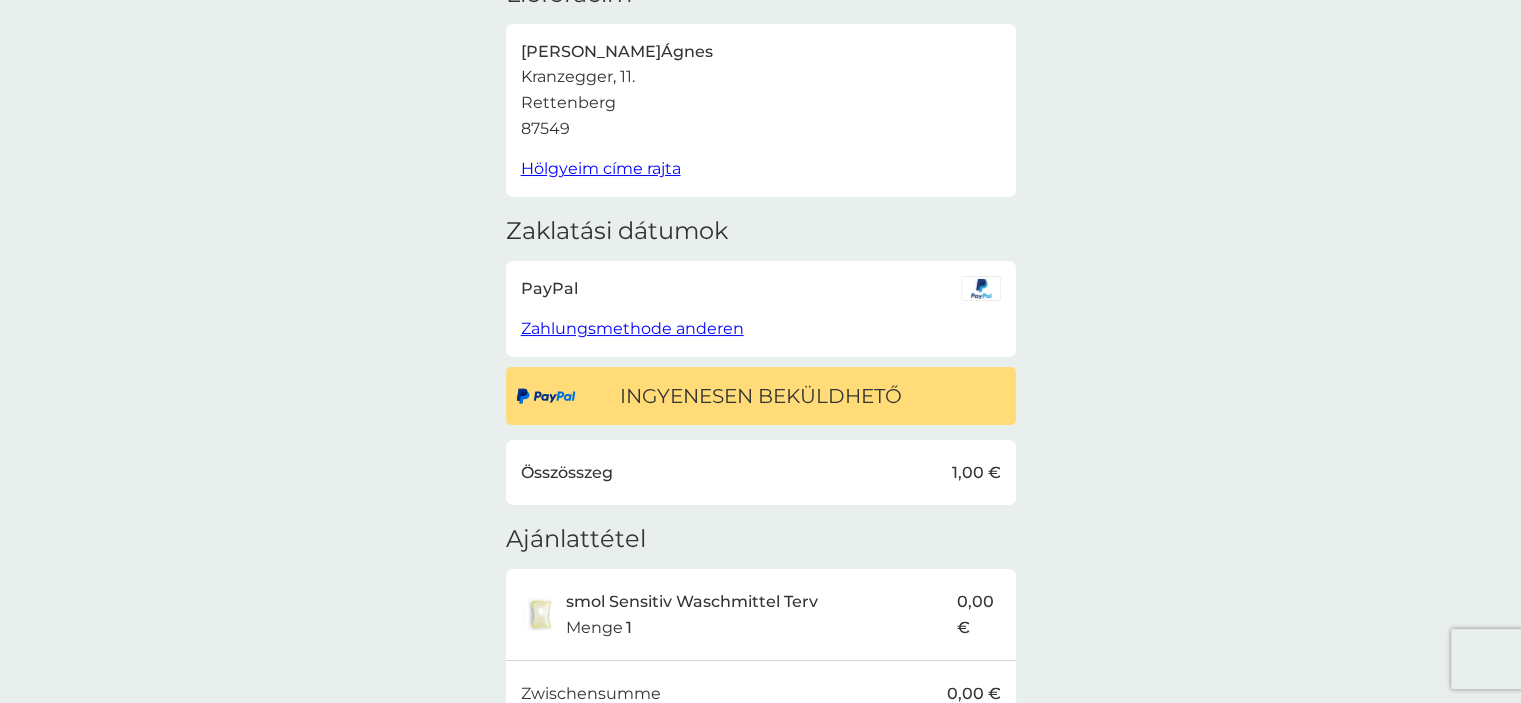 scroll, scrollTop: 0, scrollLeft: 0, axis: both 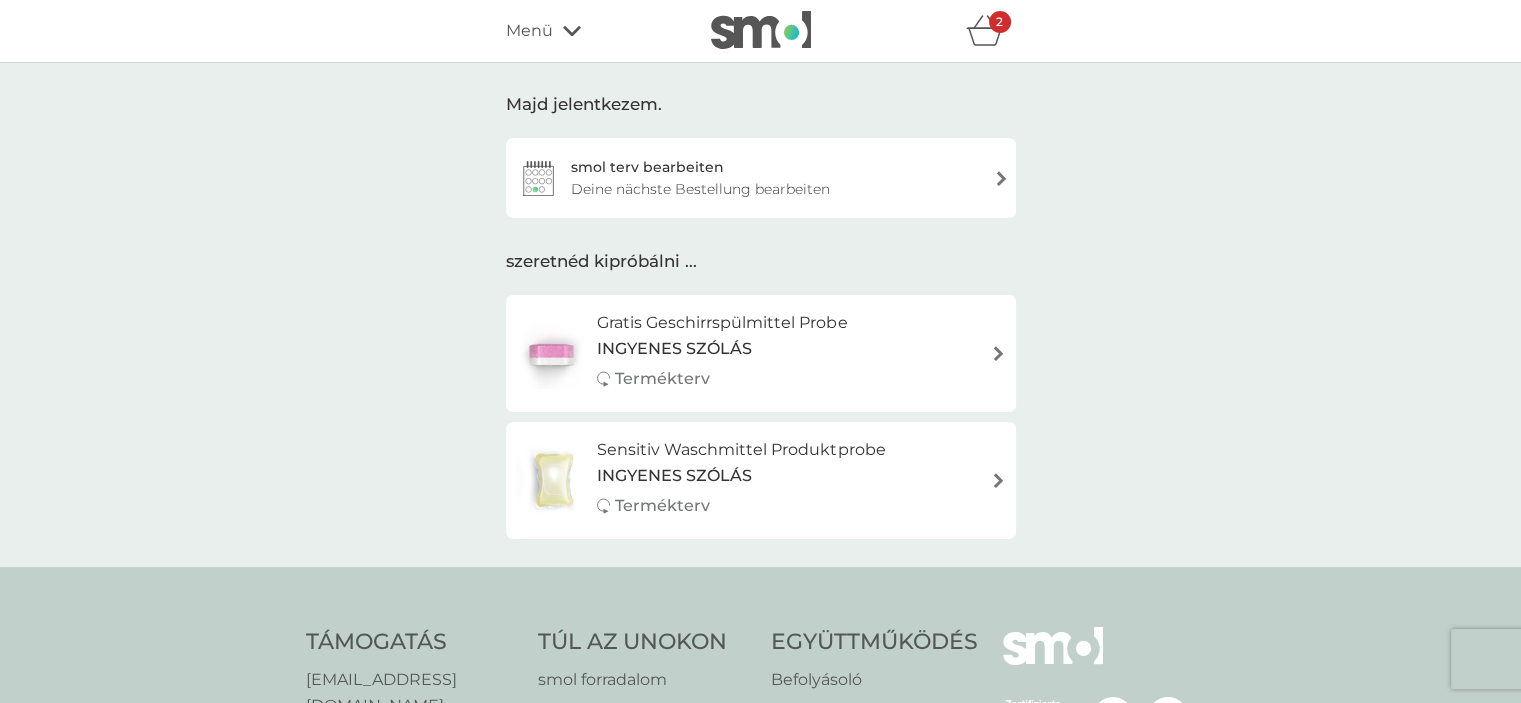 click 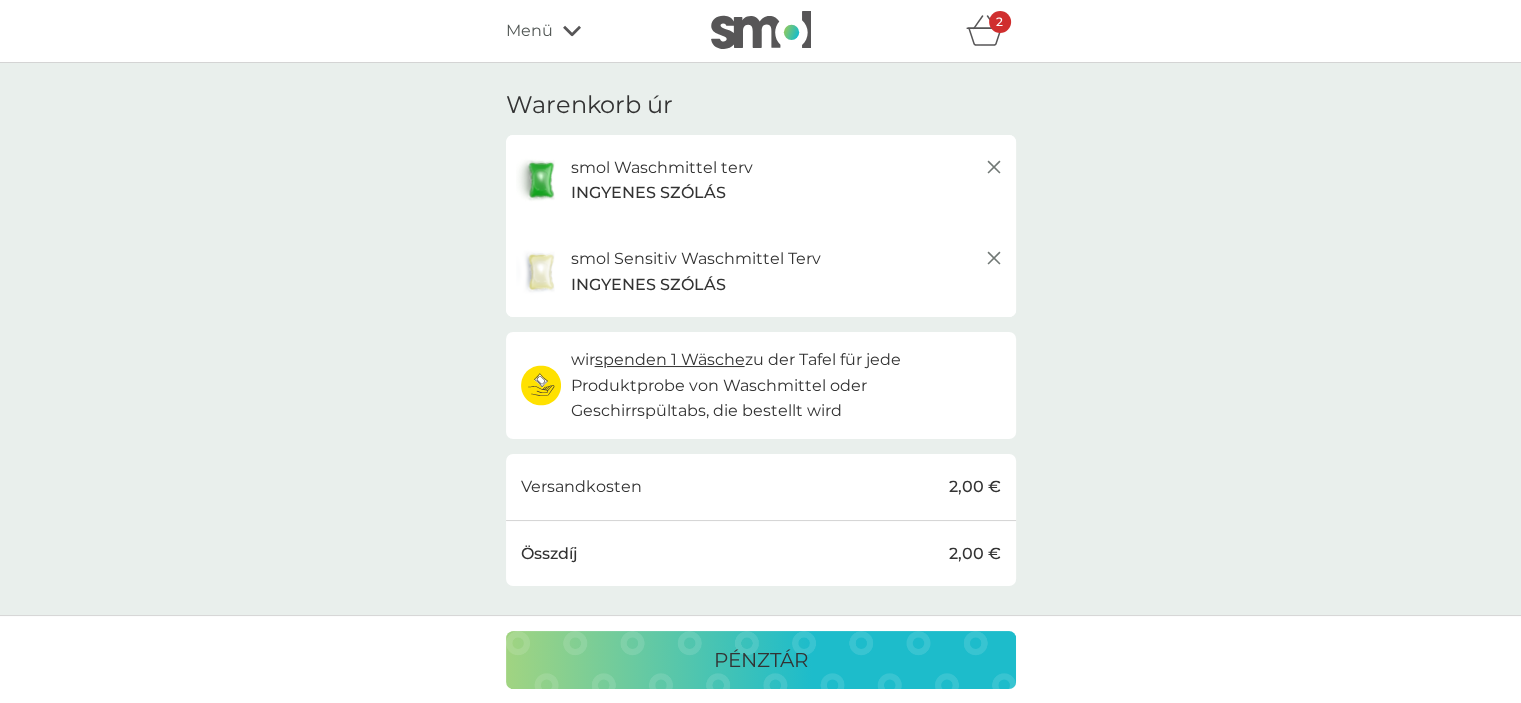 click 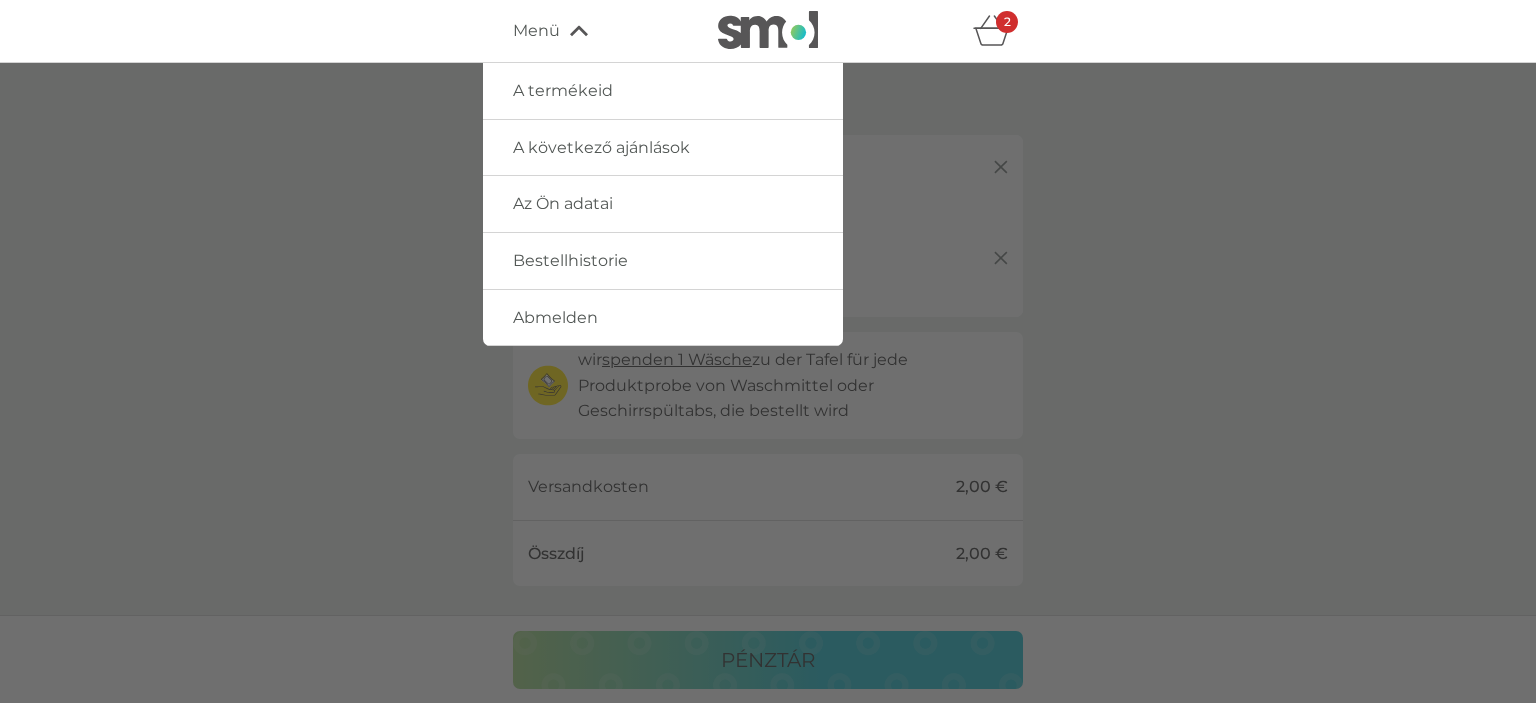 click on "Az Ön adatai" at bounding box center [563, 203] 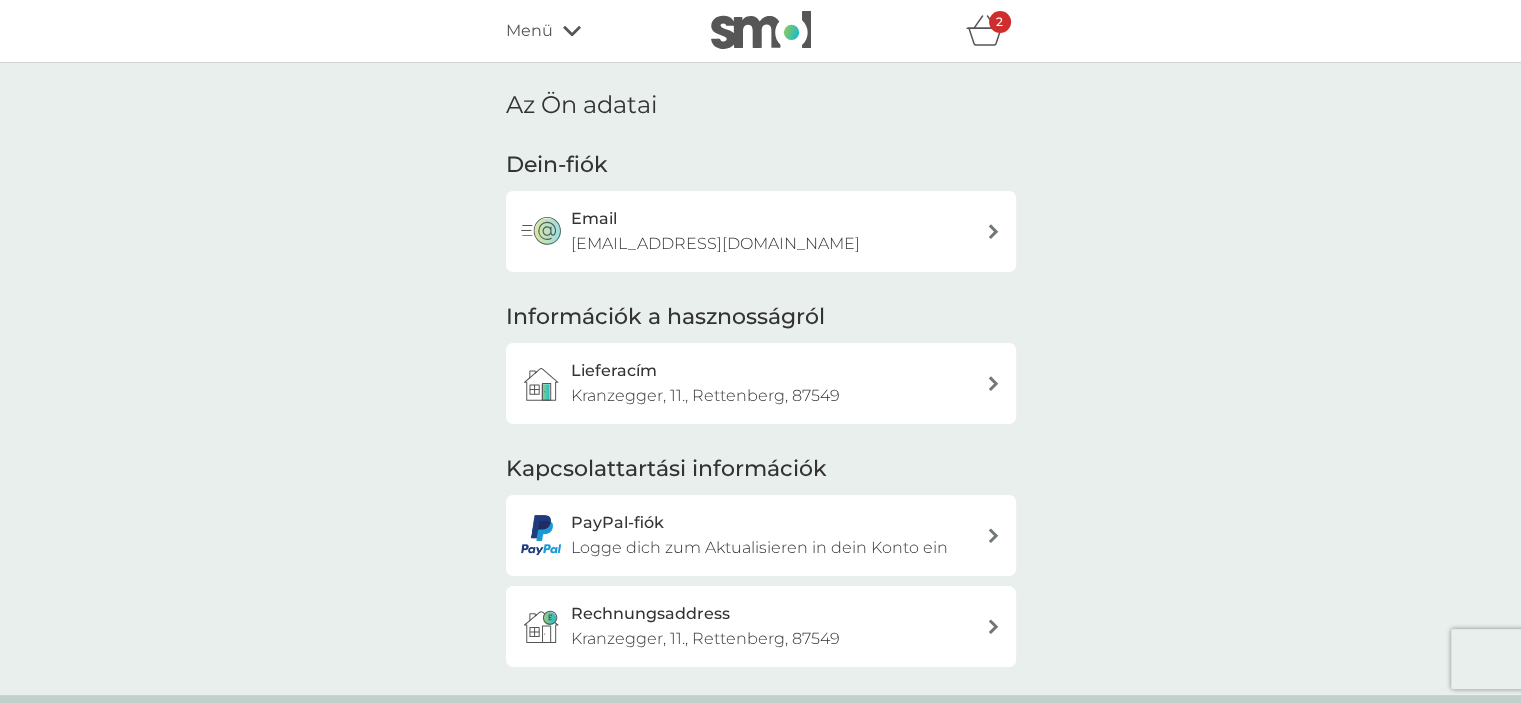 scroll, scrollTop: 100, scrollLeft: 0, axis: vertical 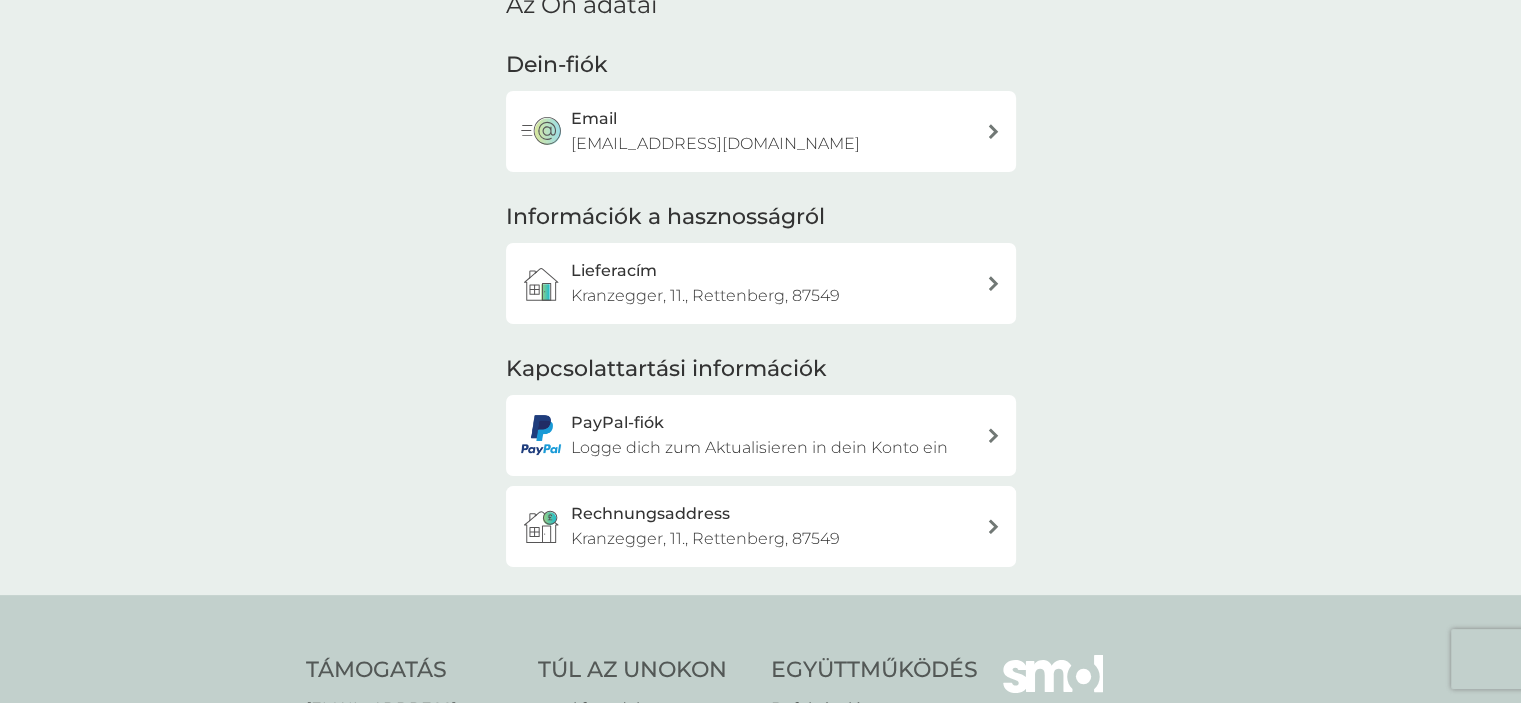 click at bounding box center [993, 131] 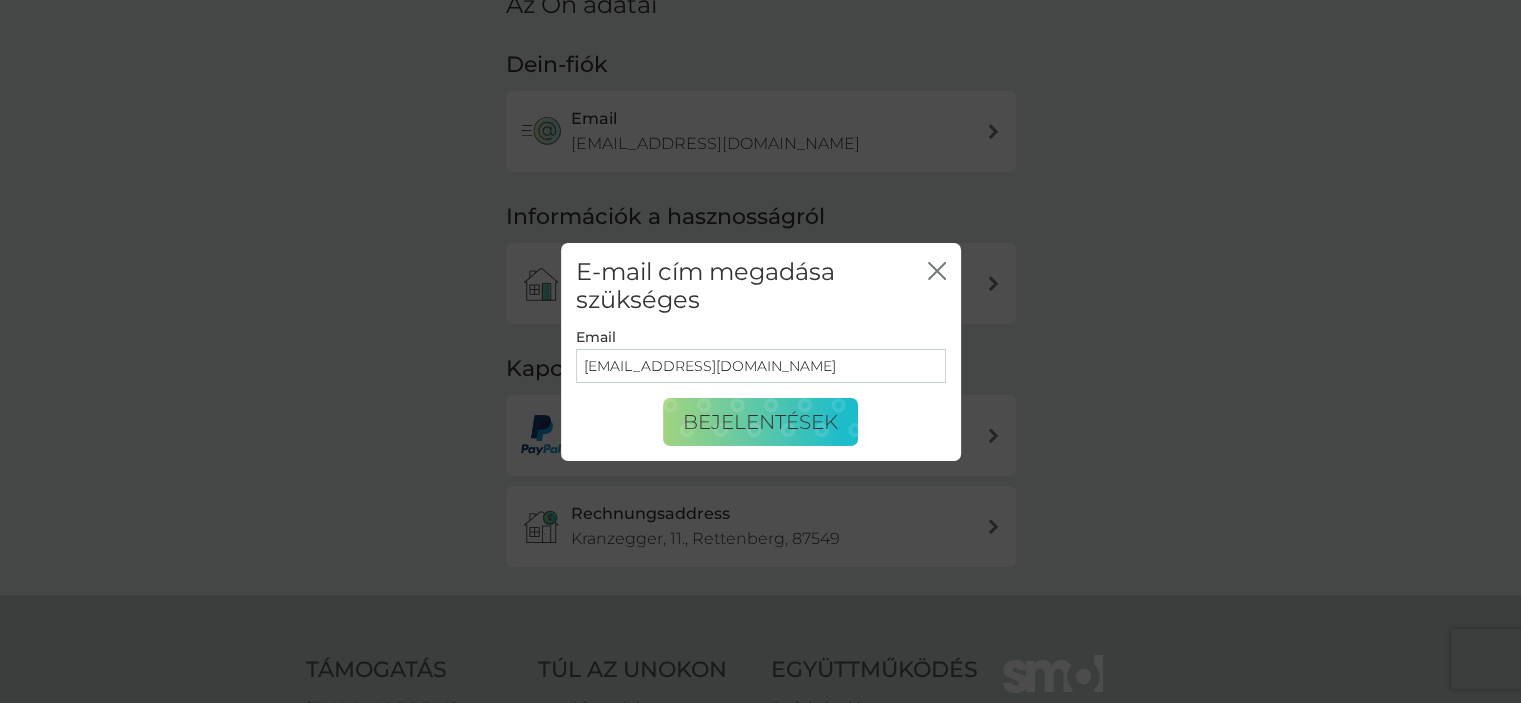 click on "Schließen" 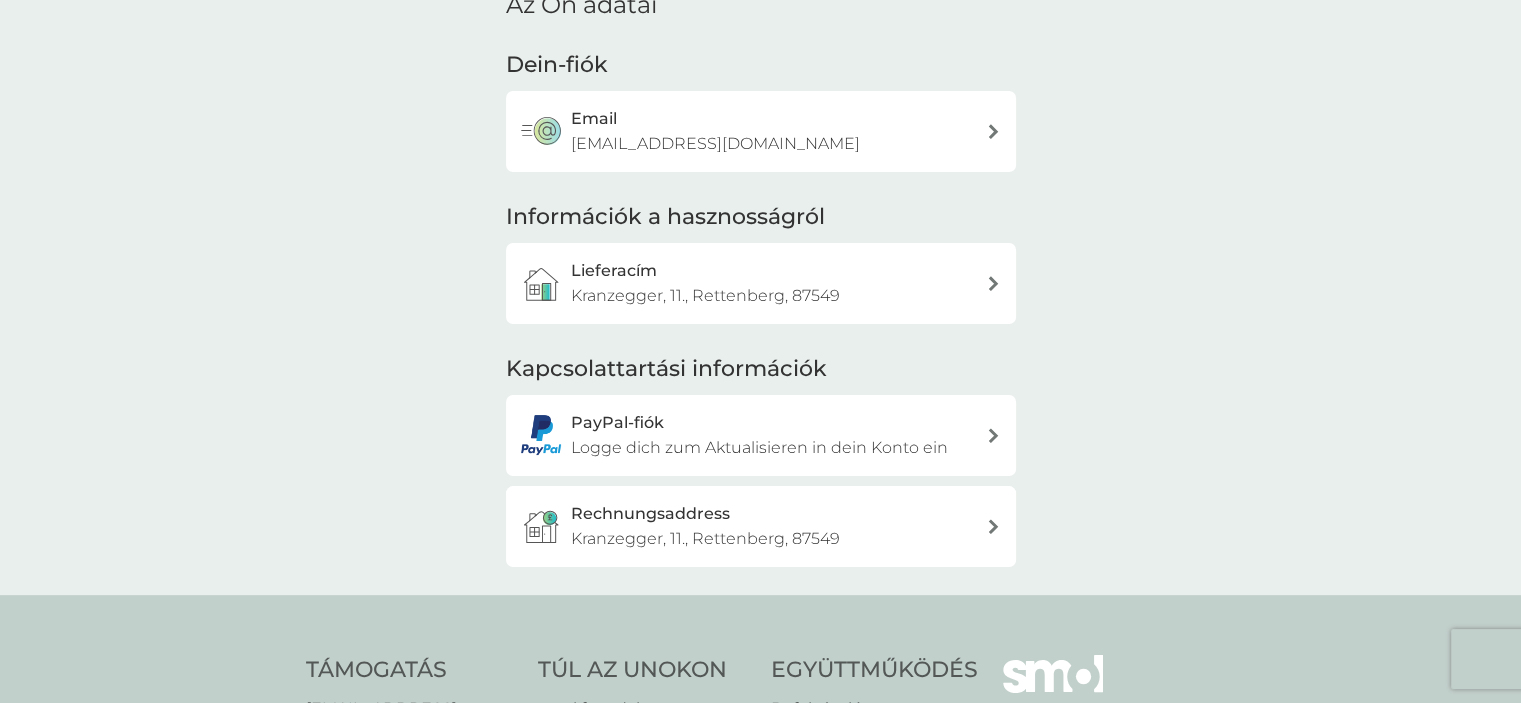 click at bounding box center [993, 435] 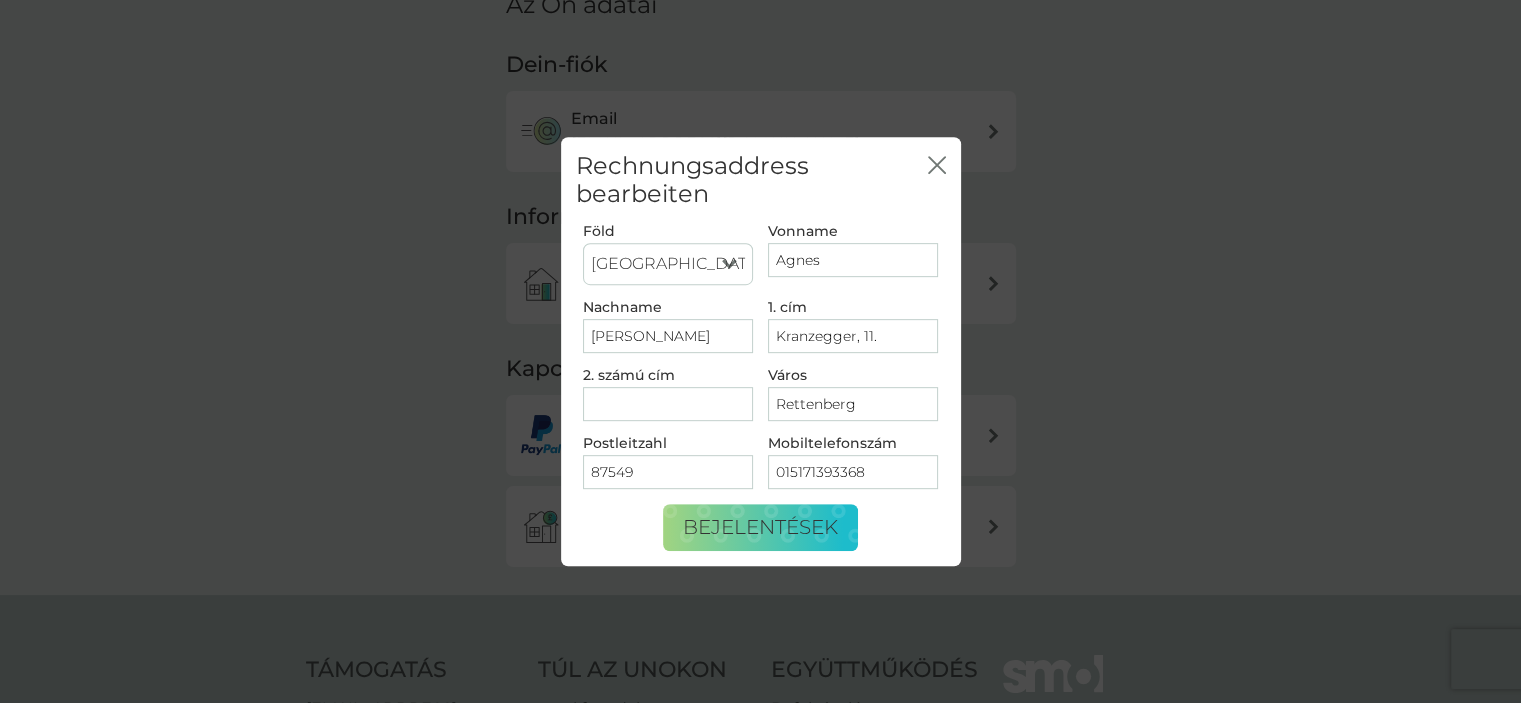click on "015171393368" at bounding box center [853, 472] 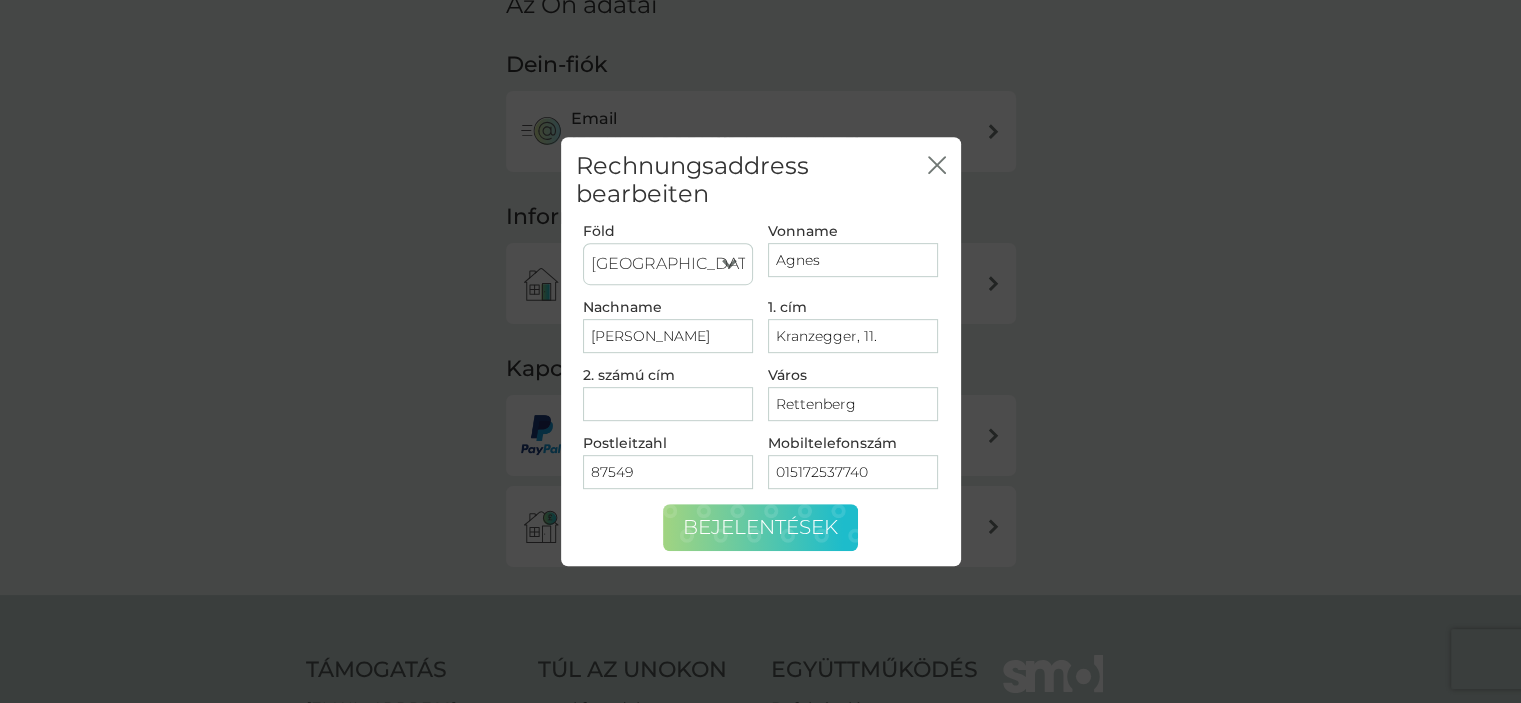 type on "015172537740" 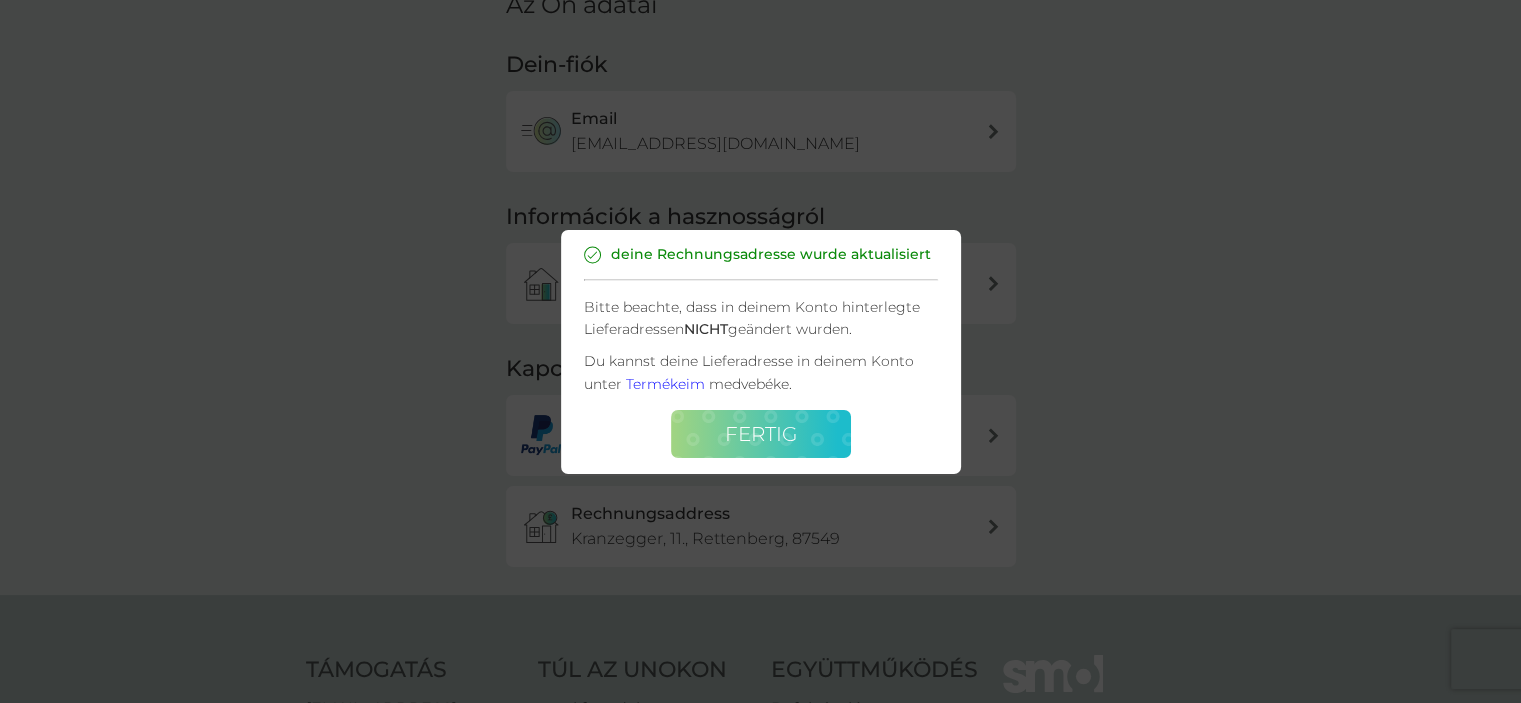 click on "Fertig" at bounding box center (761, 434) 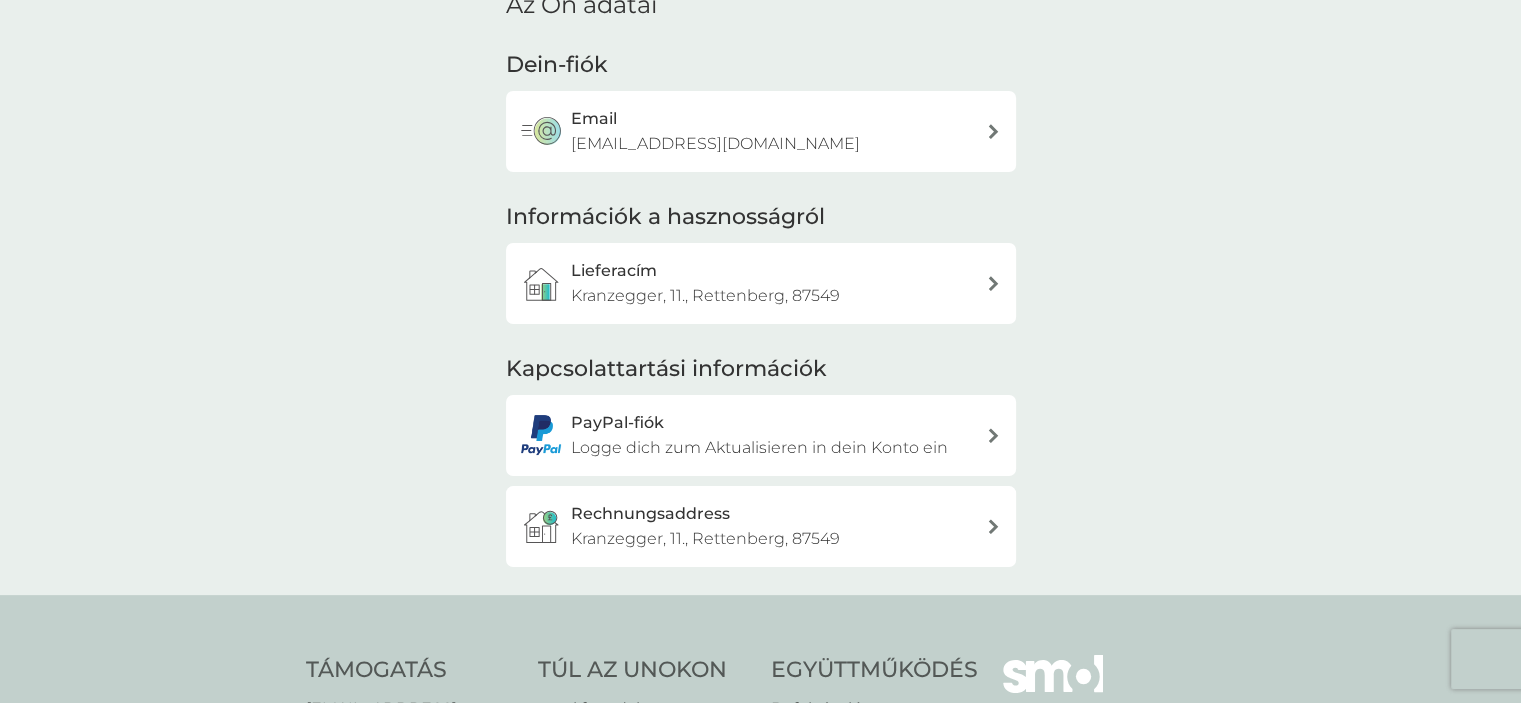 click at bounding box center [993, 526] 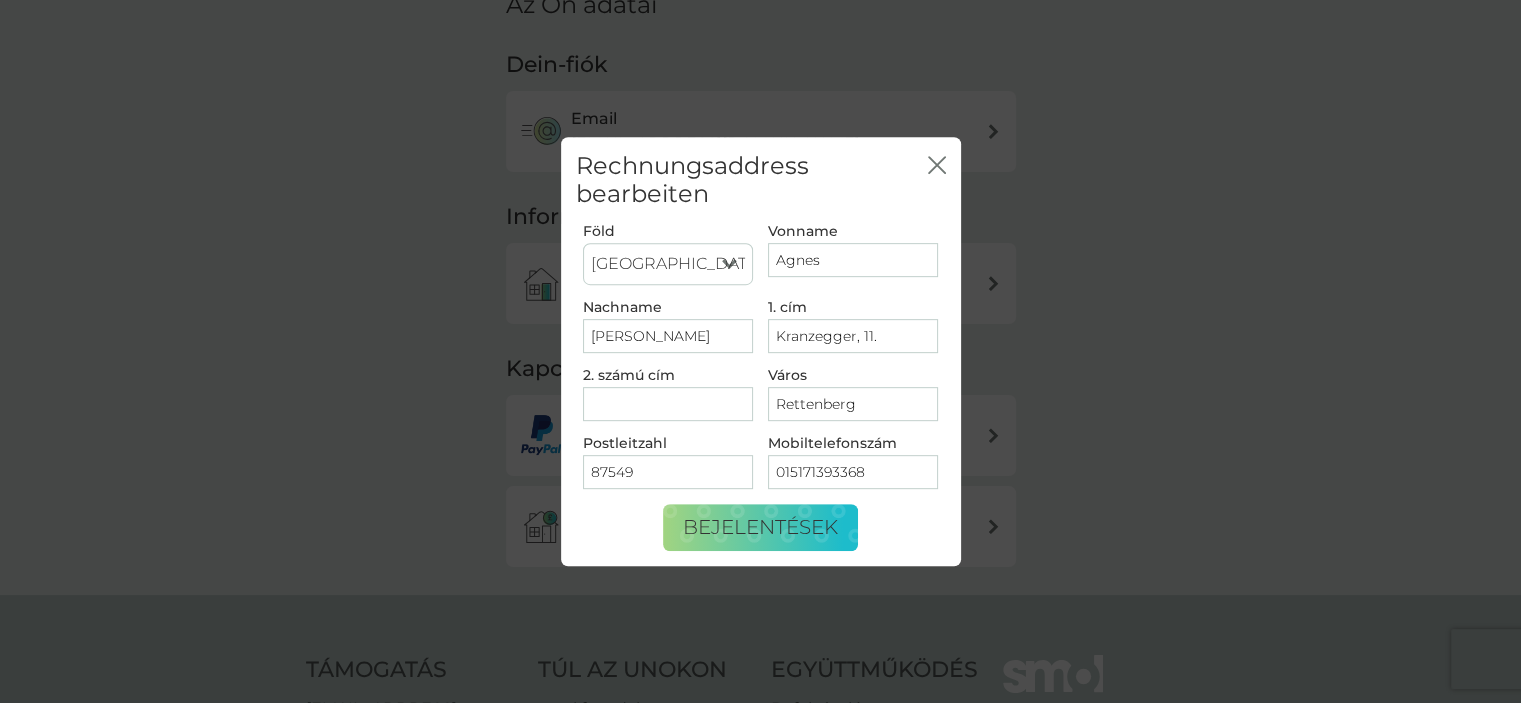 click on "015171393368" at bounding box center [853, 472] 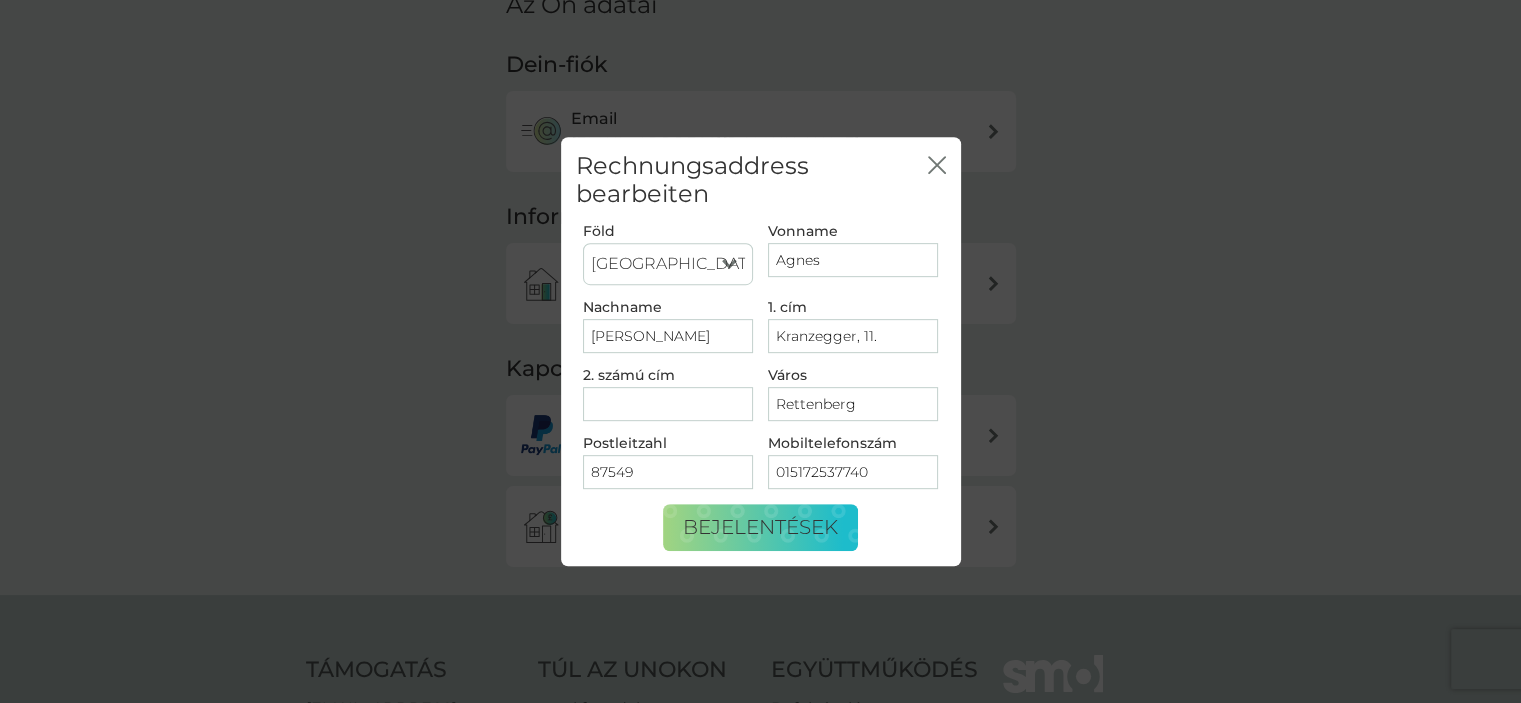 type on "015172537740" 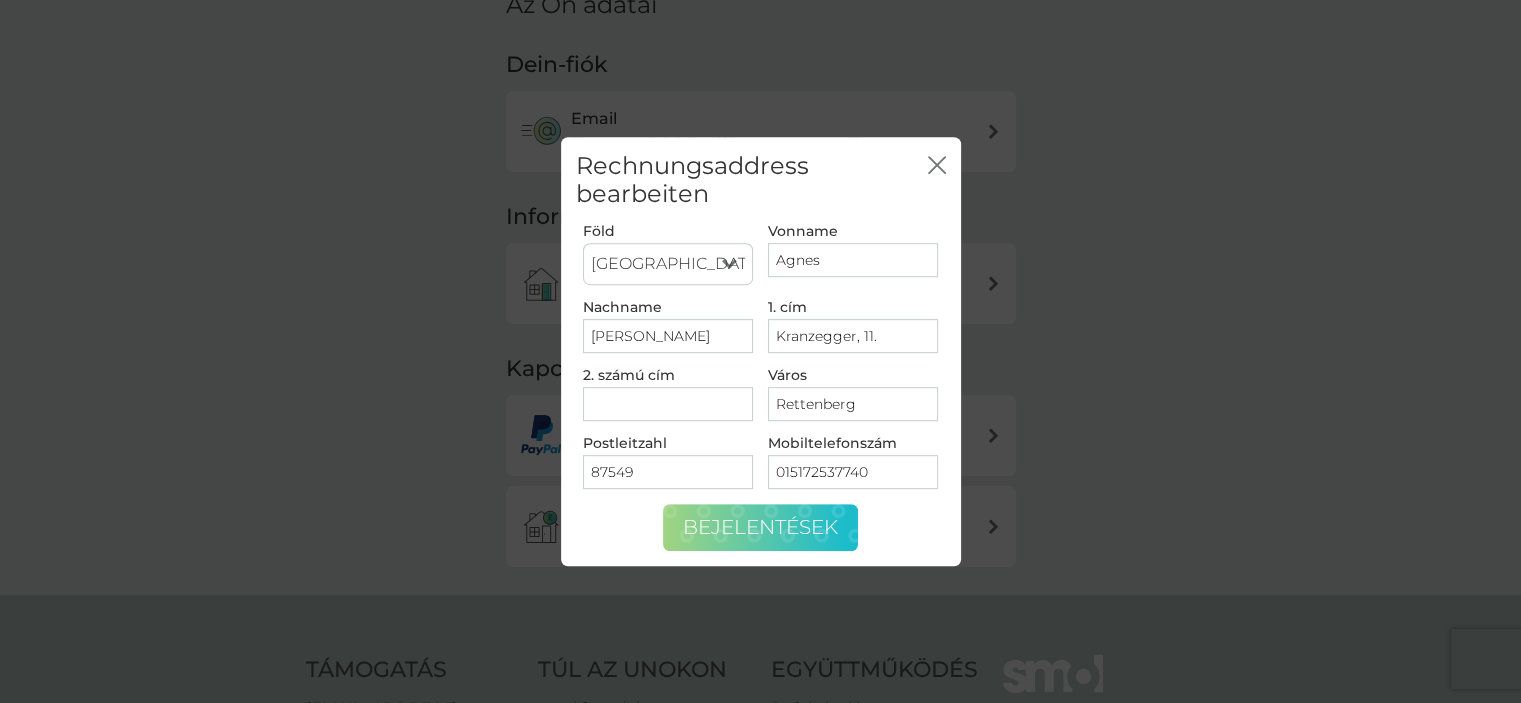 click on "Bejelentések" at bounding box center (760, 527) 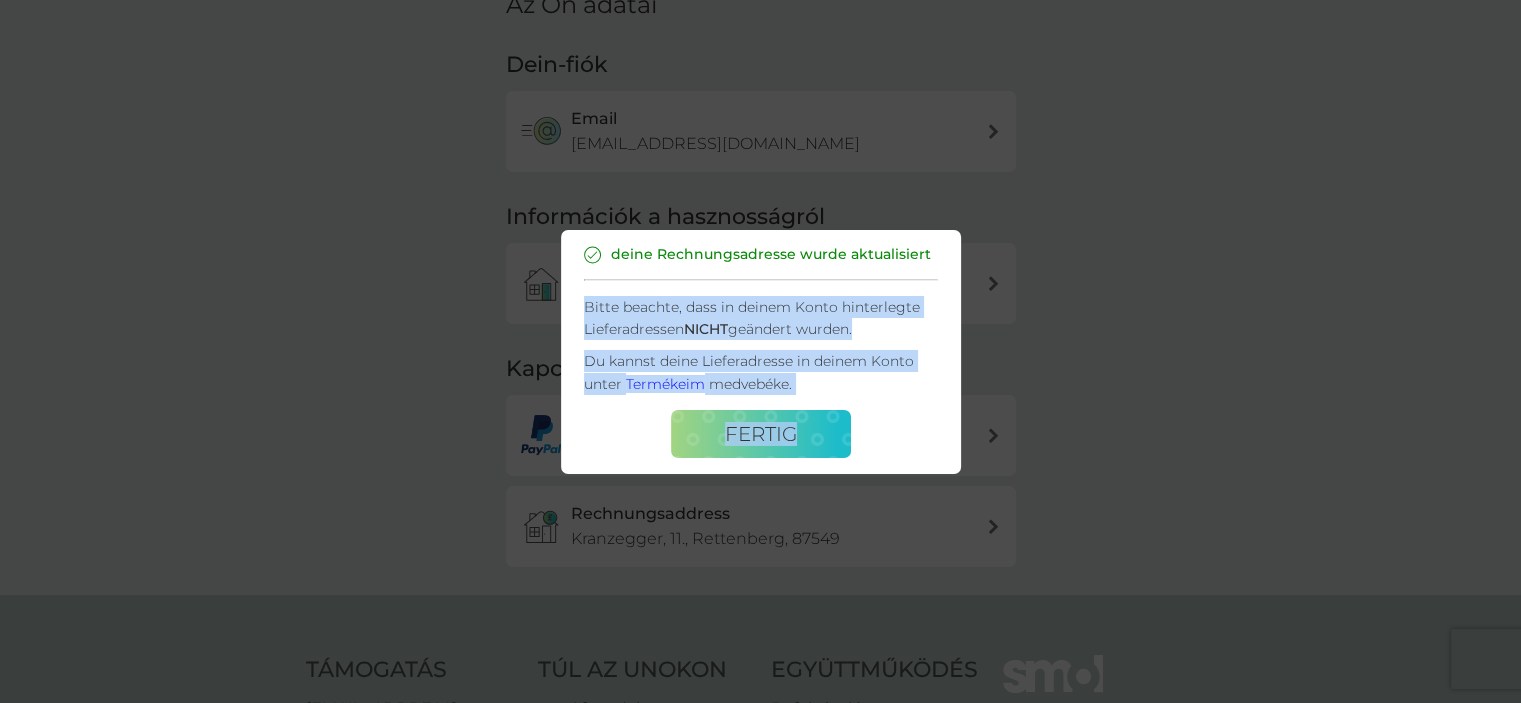 drag, startPoint x: 588, startPoint y: 300, endPoint x: 820, endPoint y: 395, distance: 250.69702 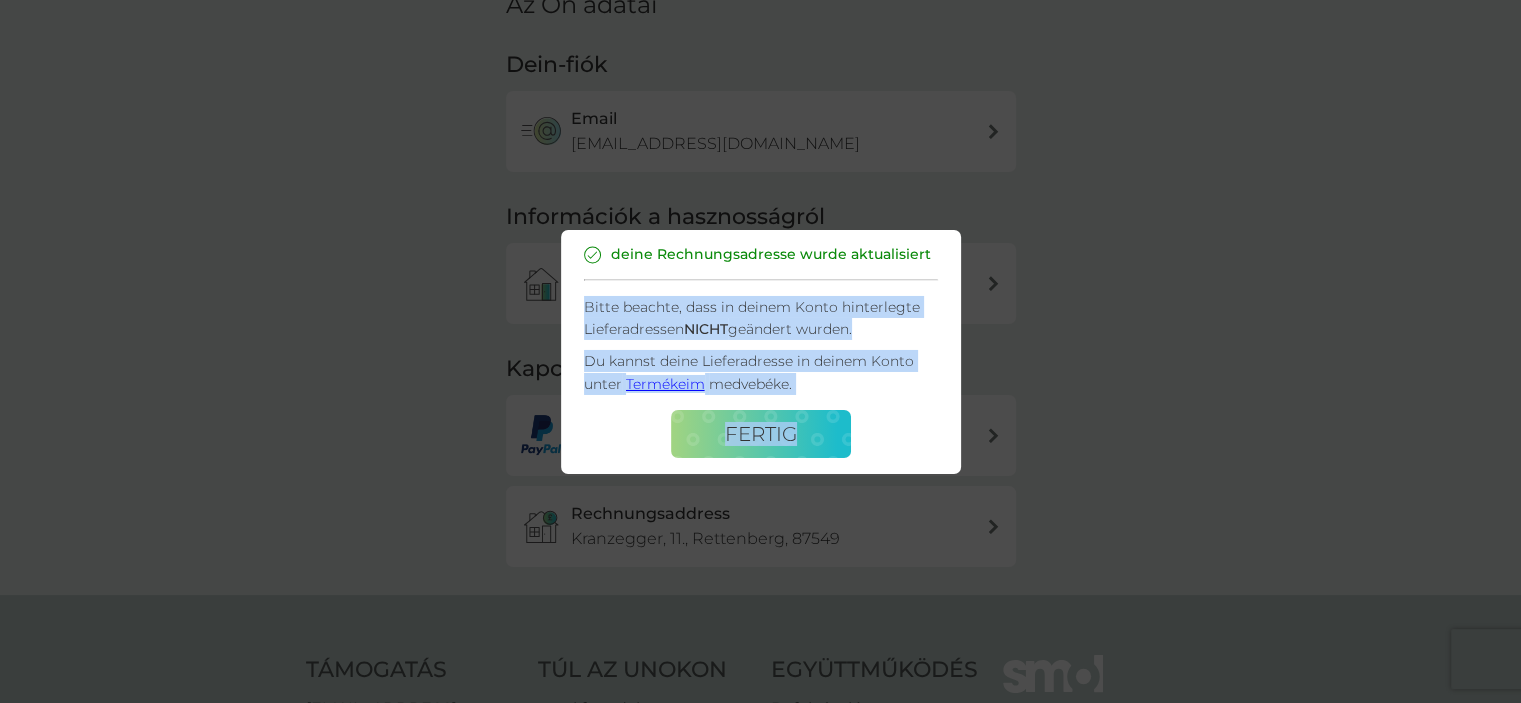 click on "Termékeim" at bounding box center [665, 384] 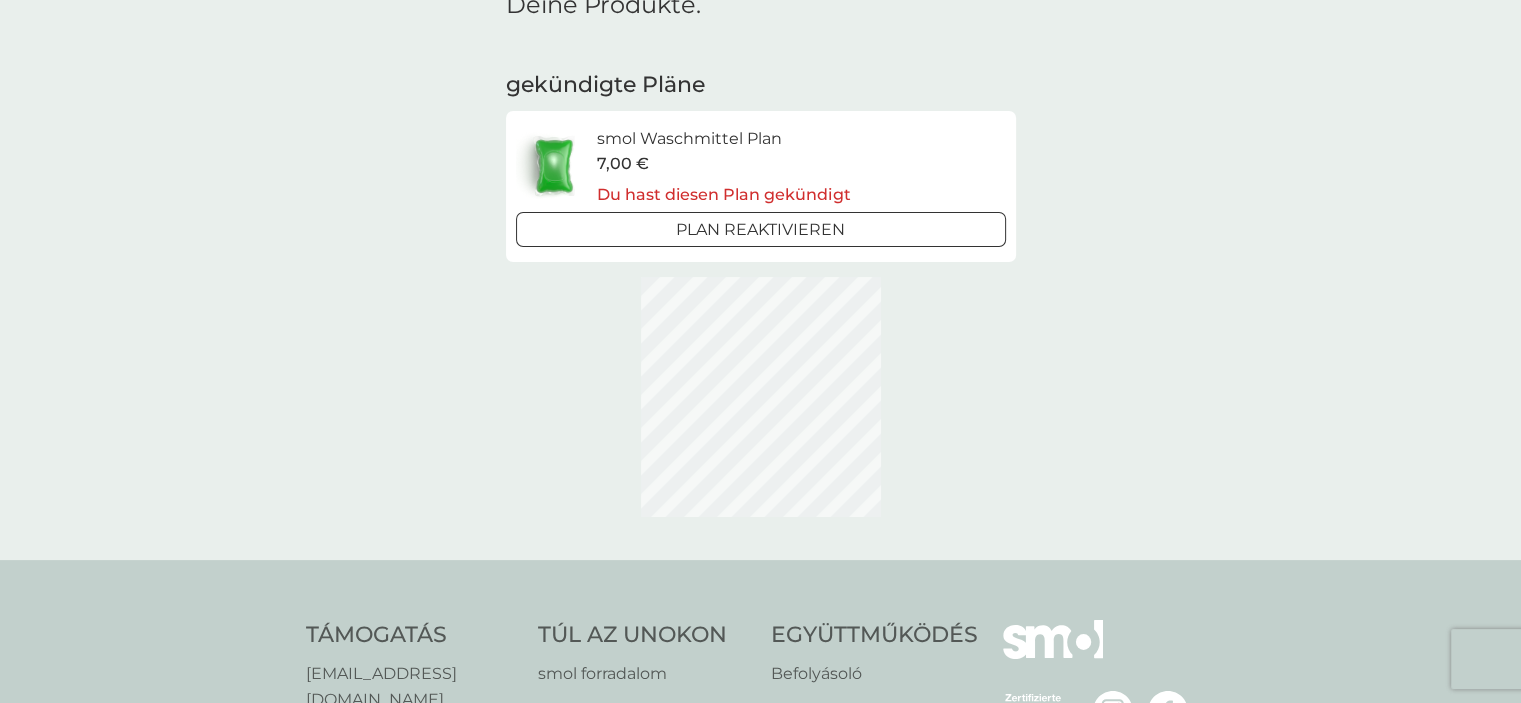 scroll, scrollTop: 0, scrollLeft: 0, axis: both 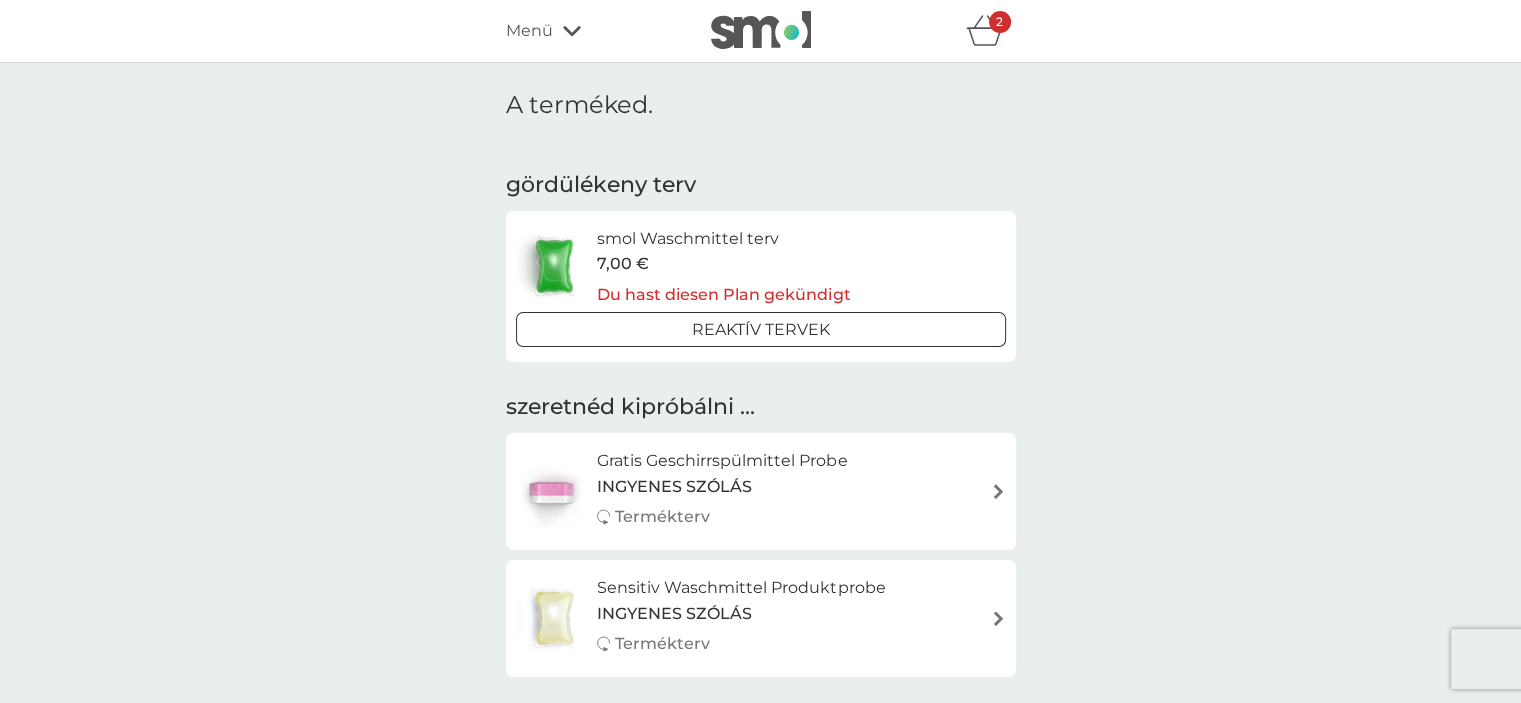 click on "Reaktív tervek" at bounding box center (761, 329) 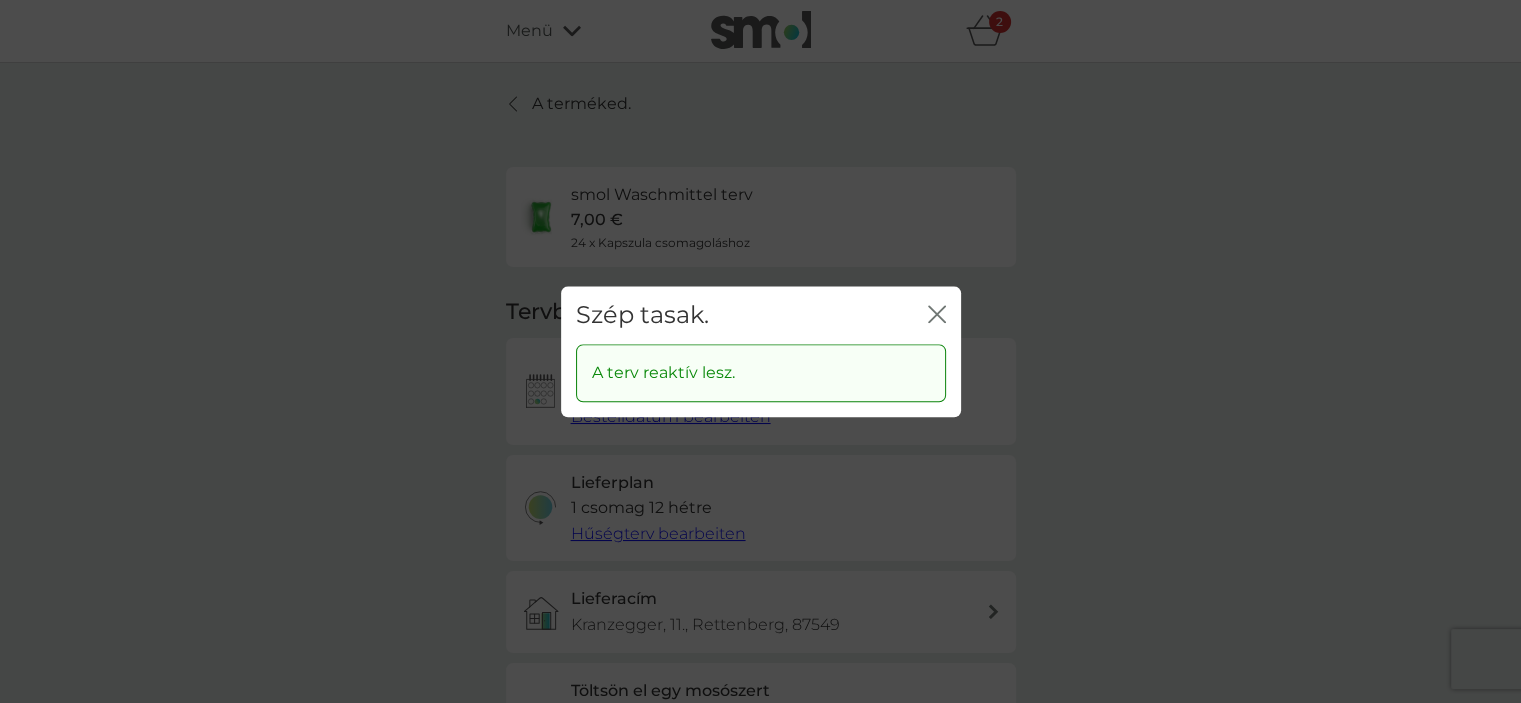 click on "Schließen" 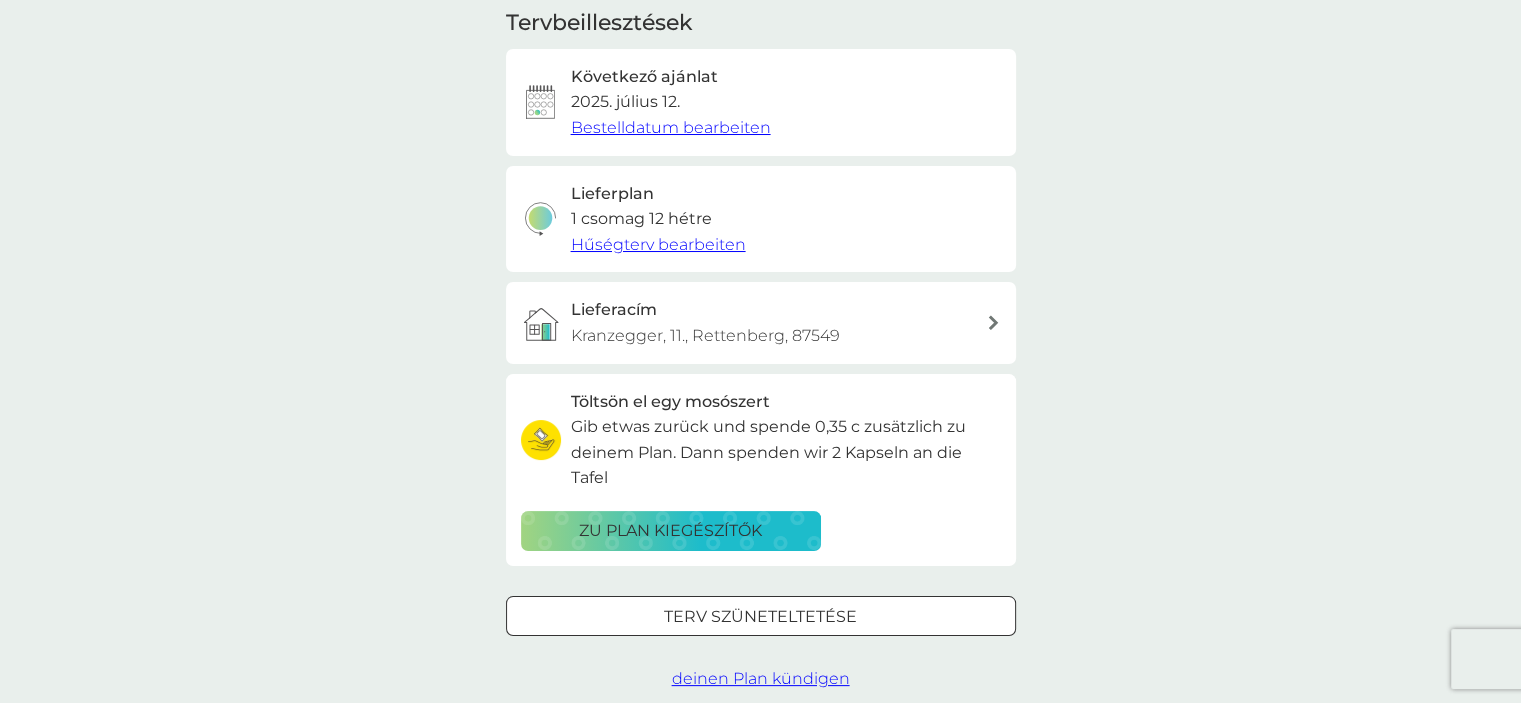 scroll, scrollTop: 300, scrollLeft: 0, axis: vertical 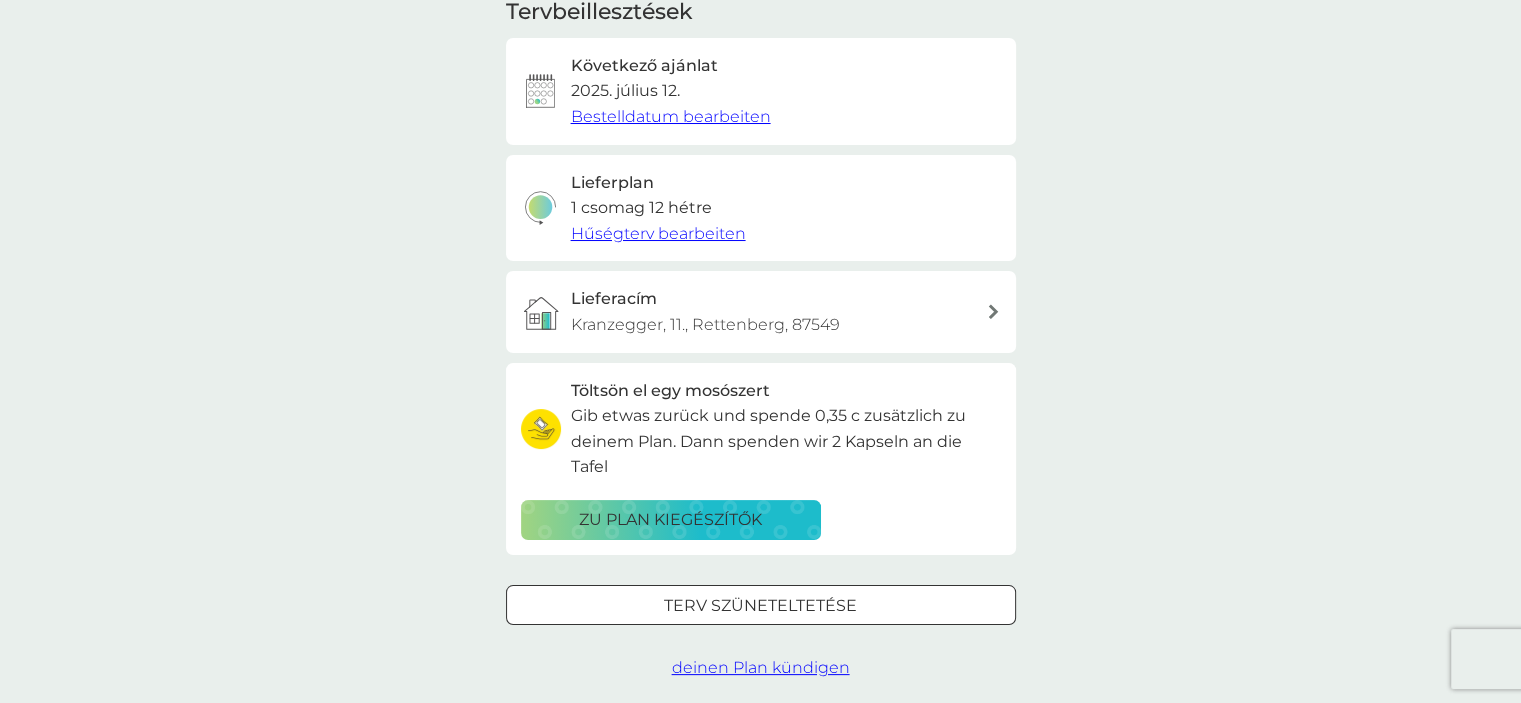 click on "Lieferacím Kranzegger, 11., Rettenberg, 87549" at bounding box center (761, 311) 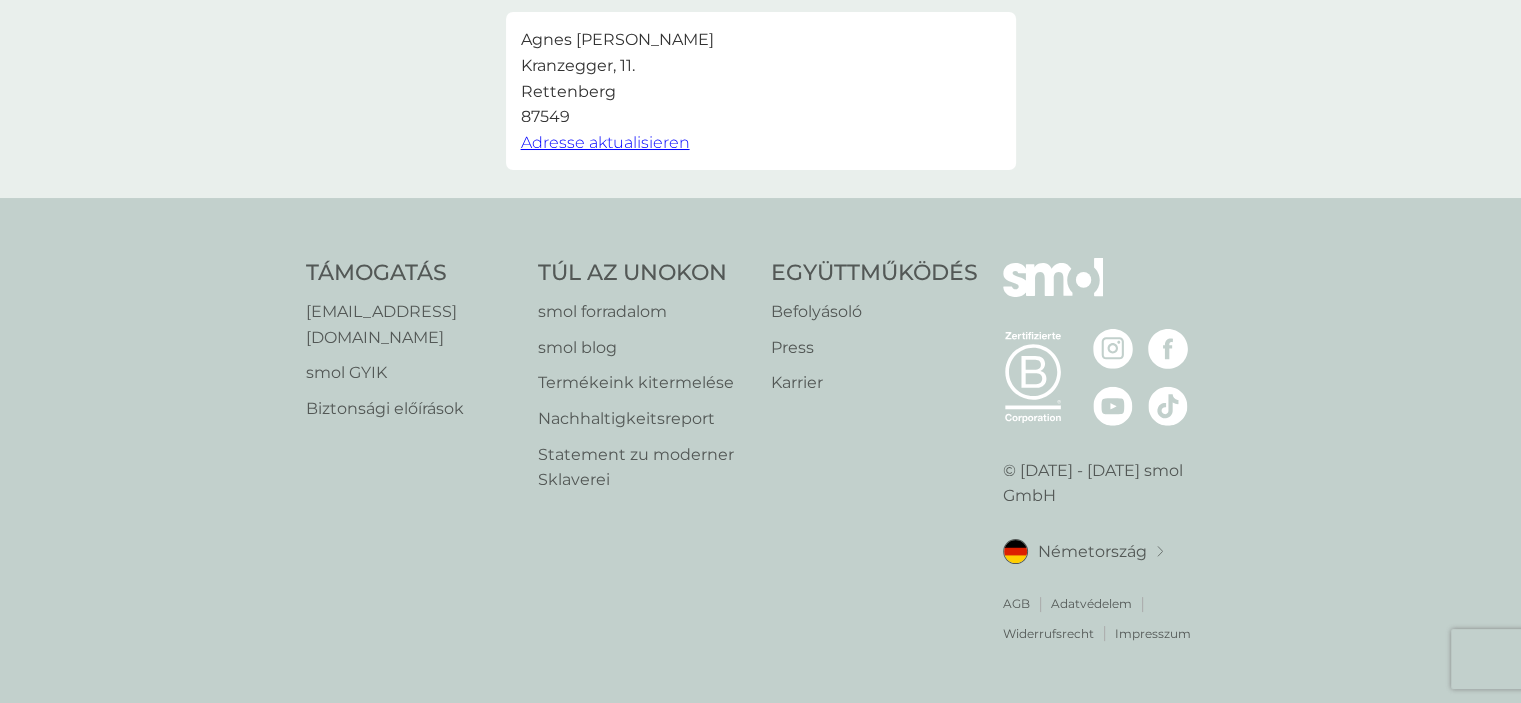 scroll, scrollTop: 0, scrollLeft: 0, axis: both 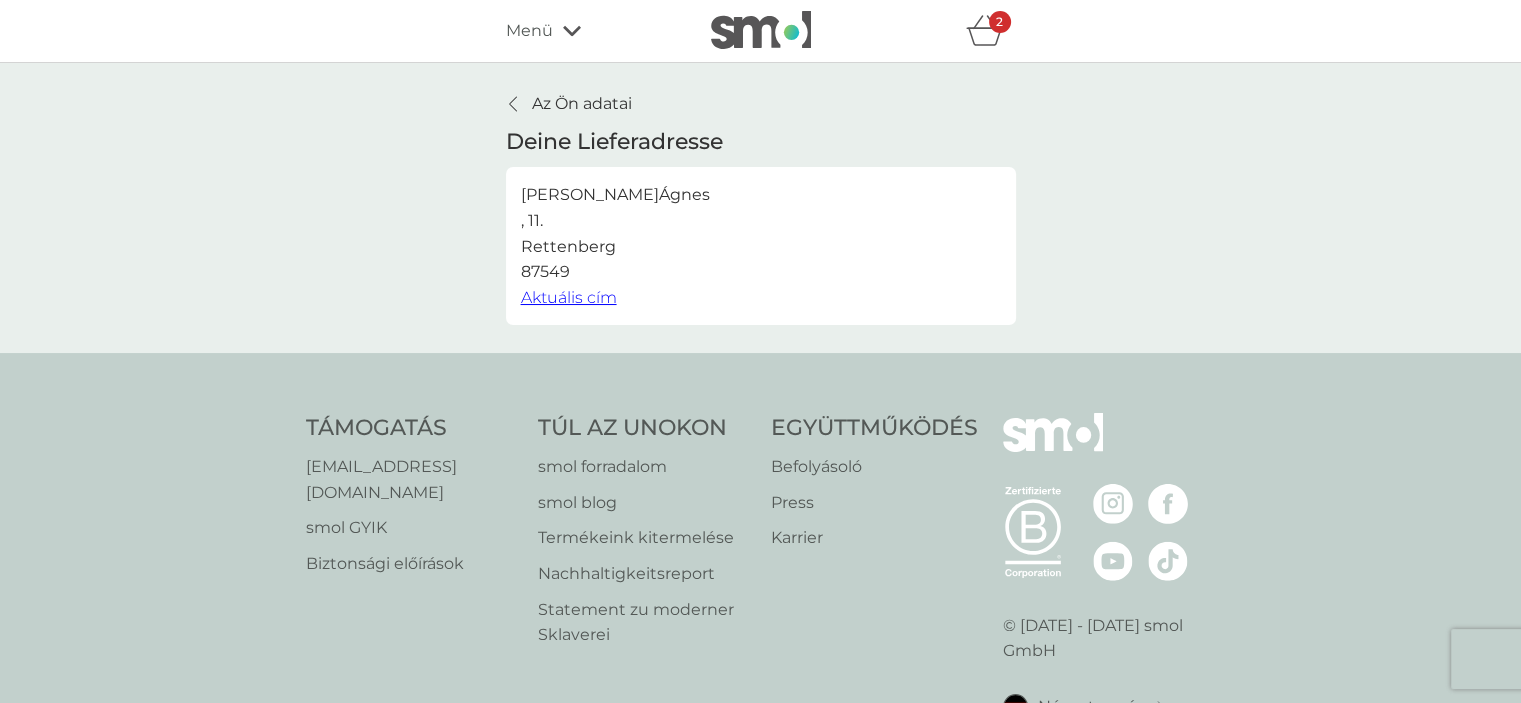 click at bounding box center (514, 104) 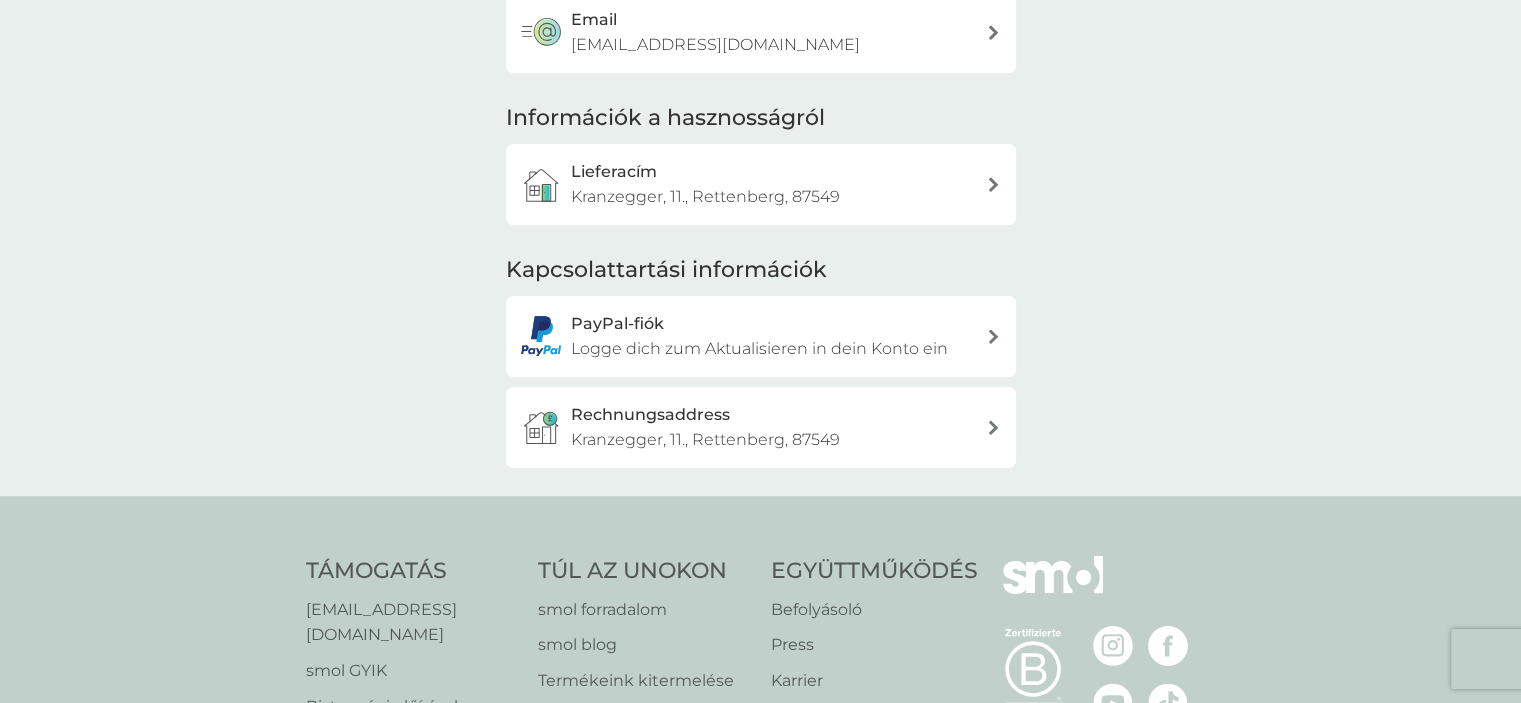 scroll, scrollTop: 200, scrollLeft: 0, axis: vertical 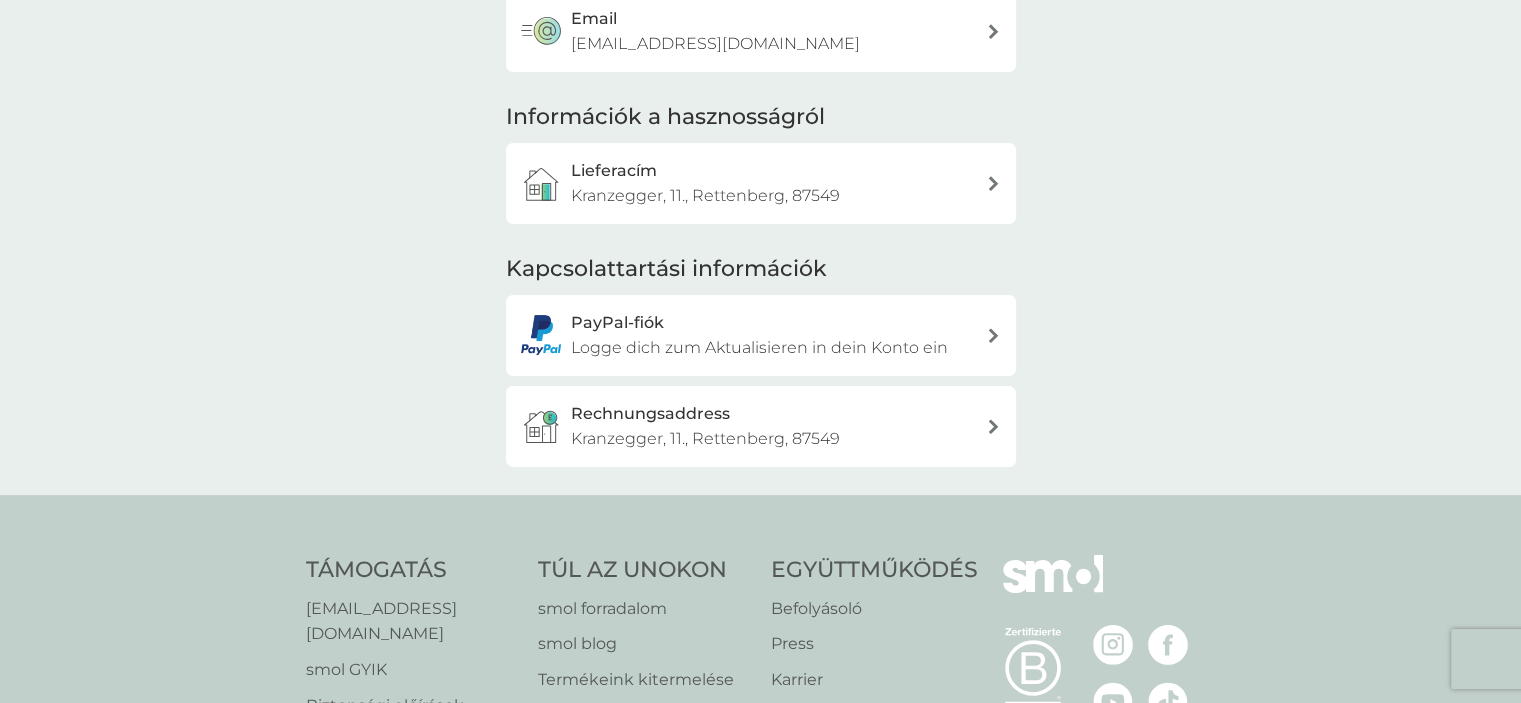 click at bounding box center [993, 426] 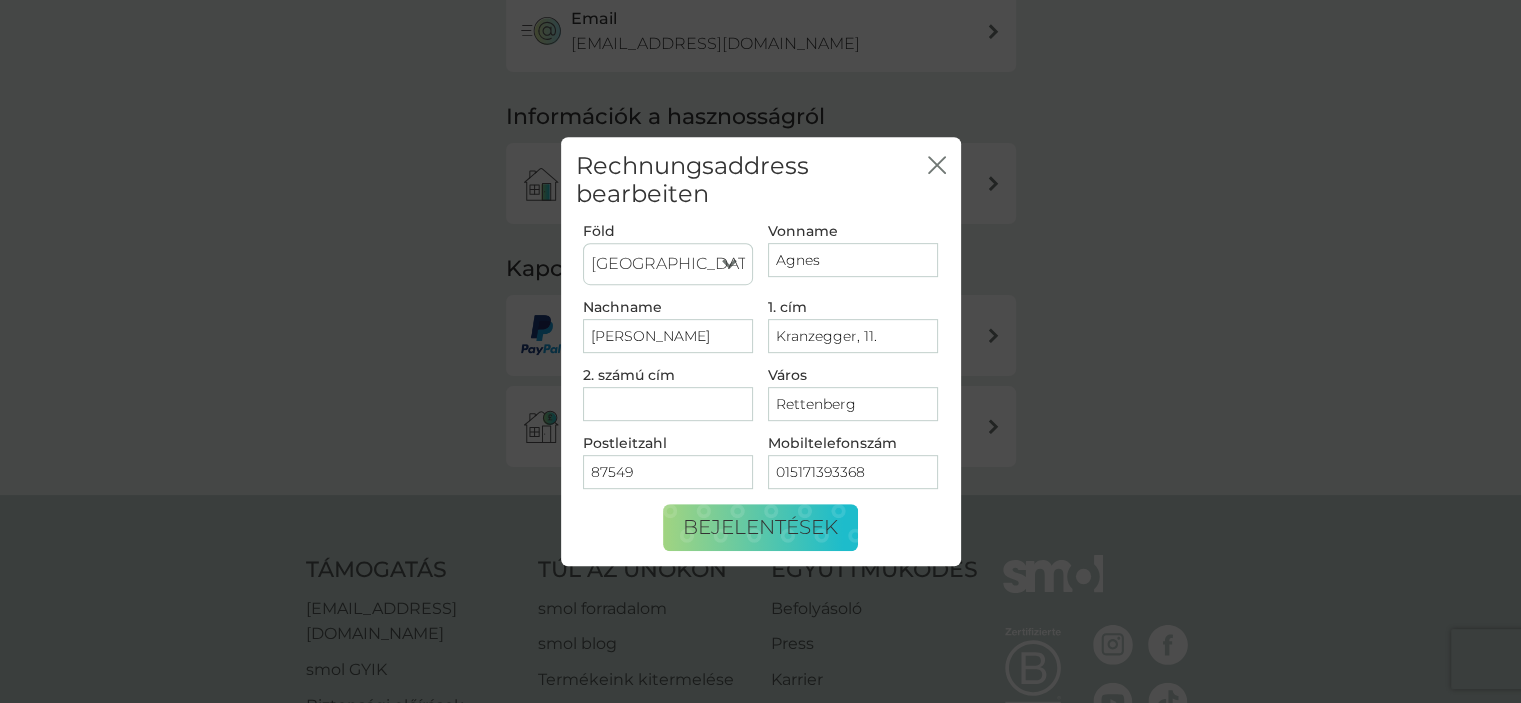 click on "Kranzegger, 11." at bounding box center (853, 336) 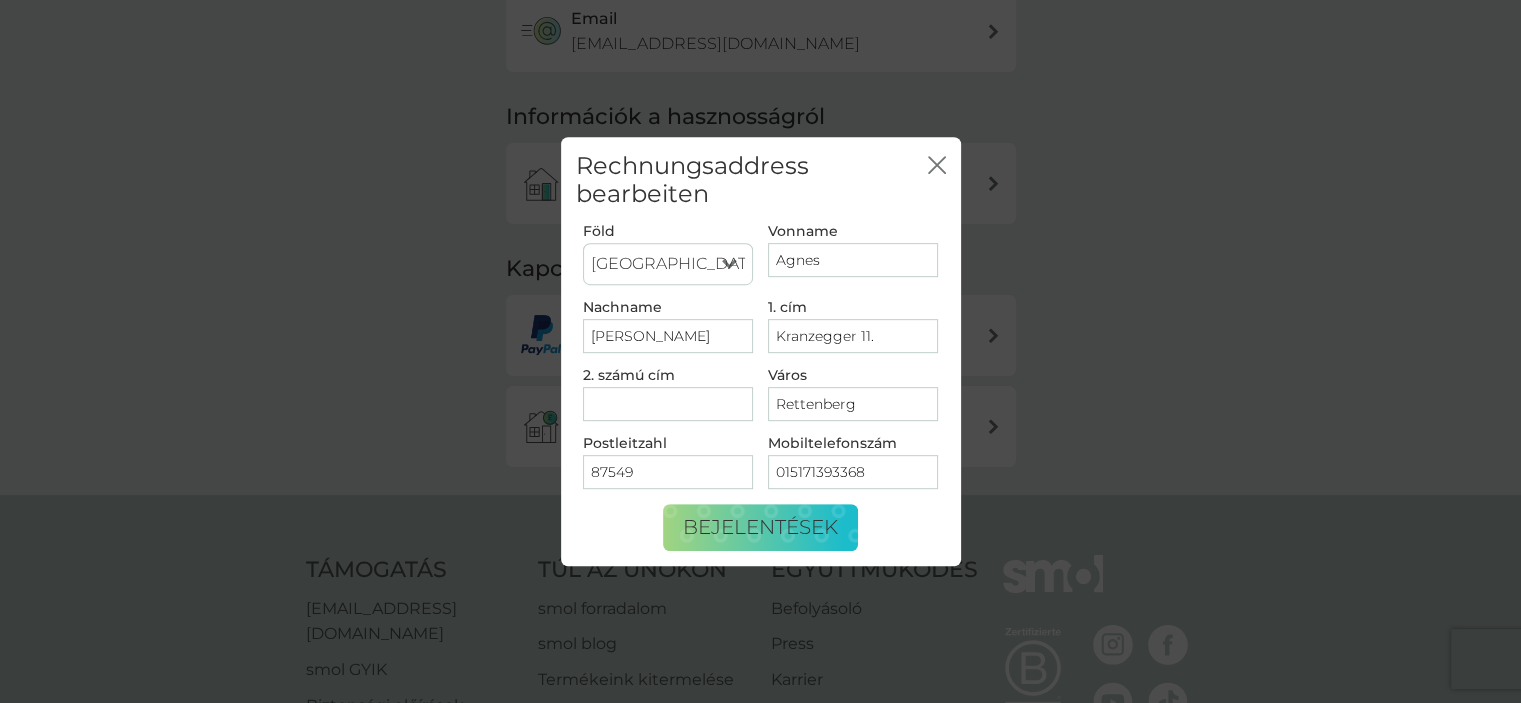 type on "Kranzegger 11." 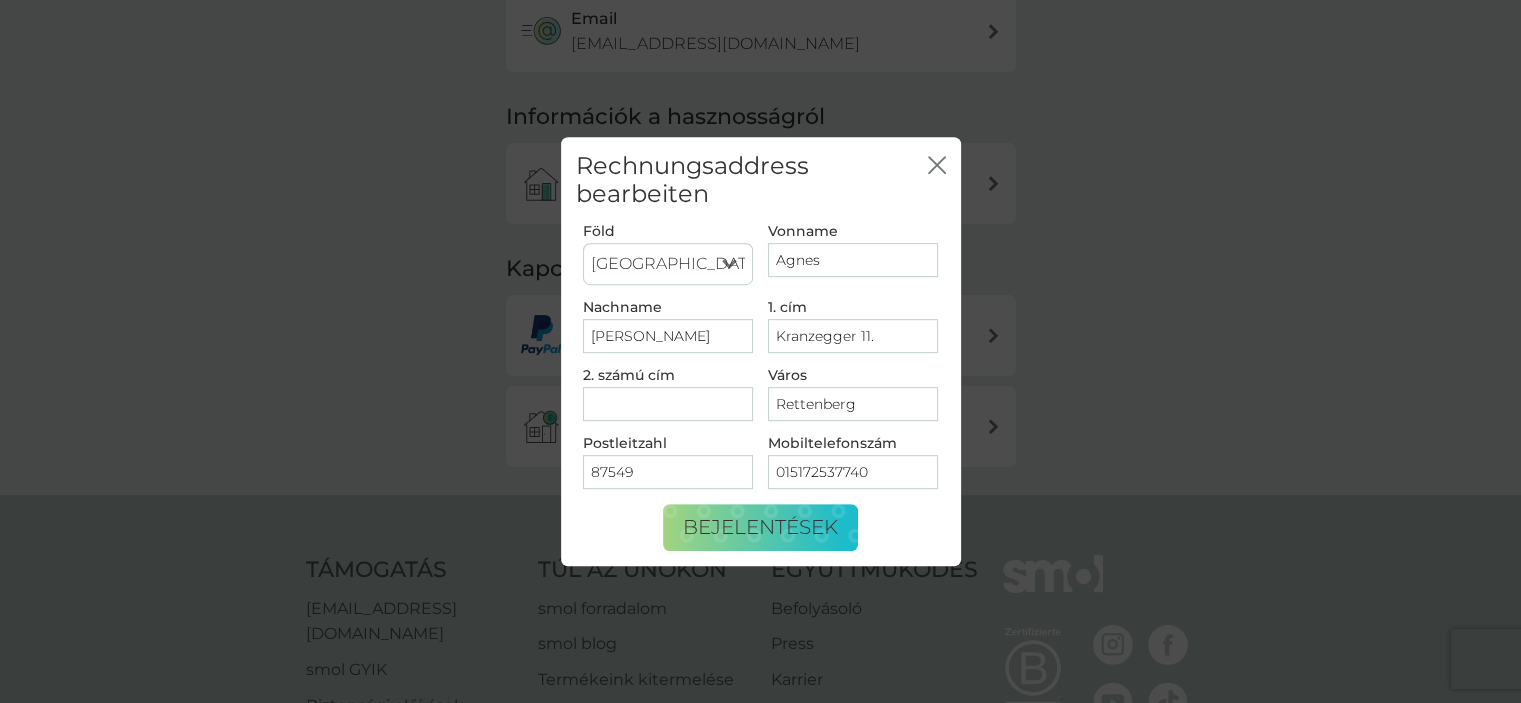 type on "015172537740" 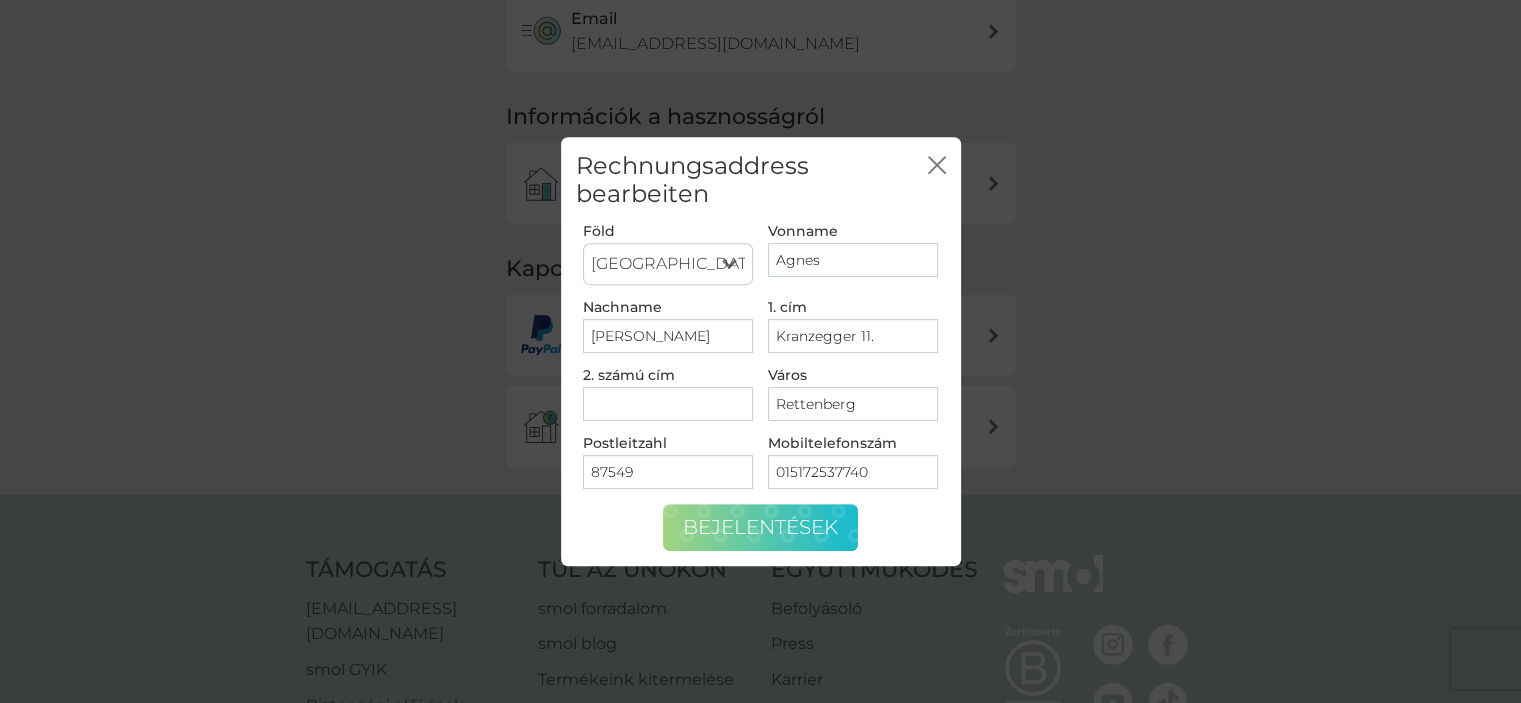 click on "Bejelentések" at bounding box center [760, 527] 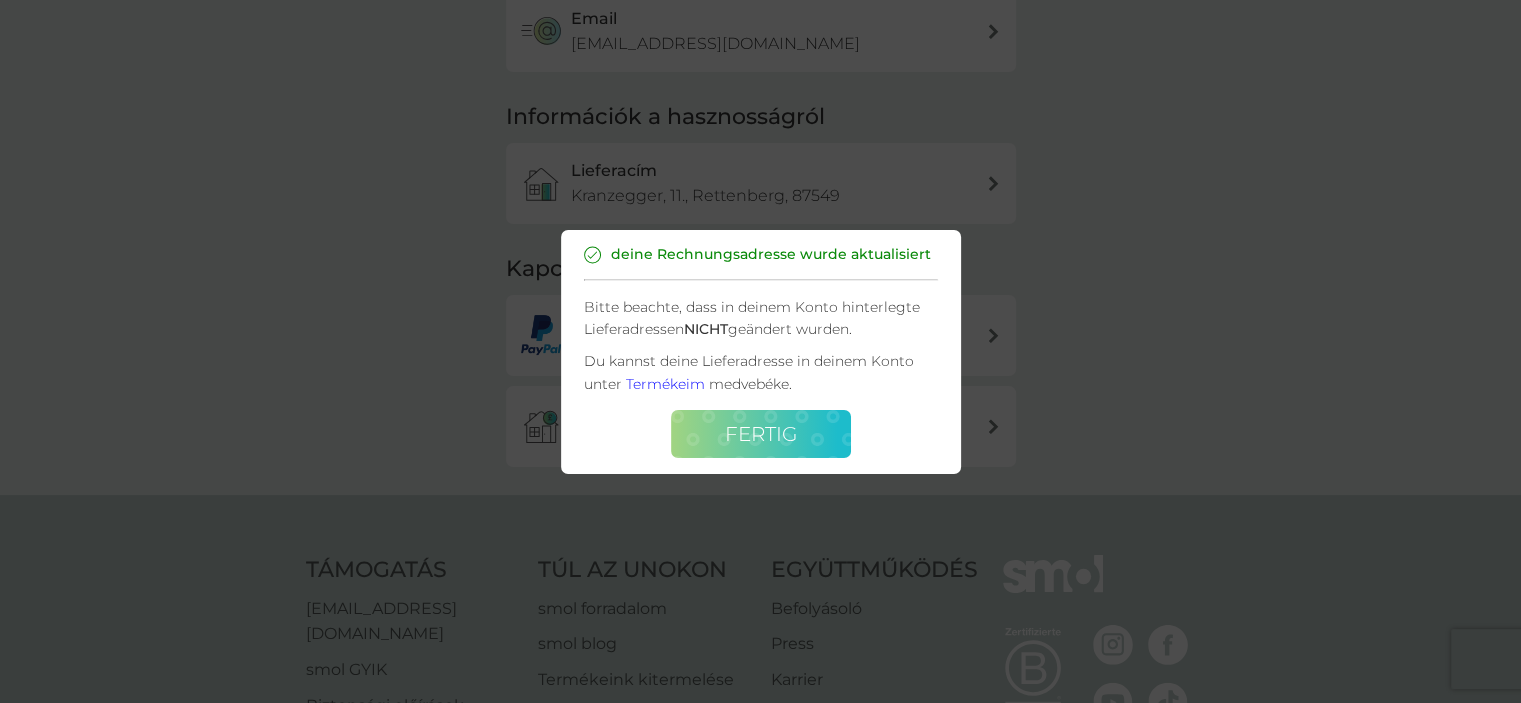 click on "Fertig" at bounding box center (761, 434) 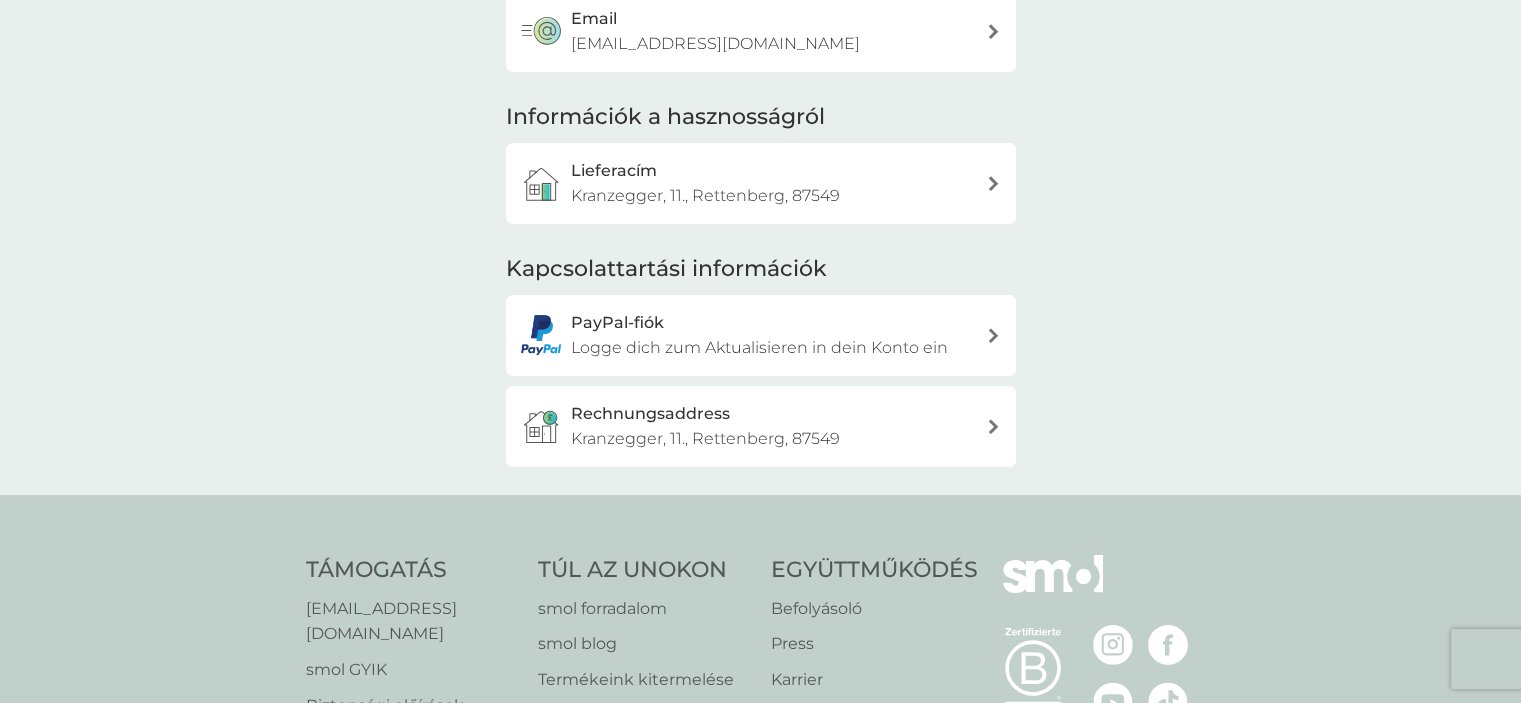 scroll, scrollTop: 0, scrollLeft: 0, axis: both 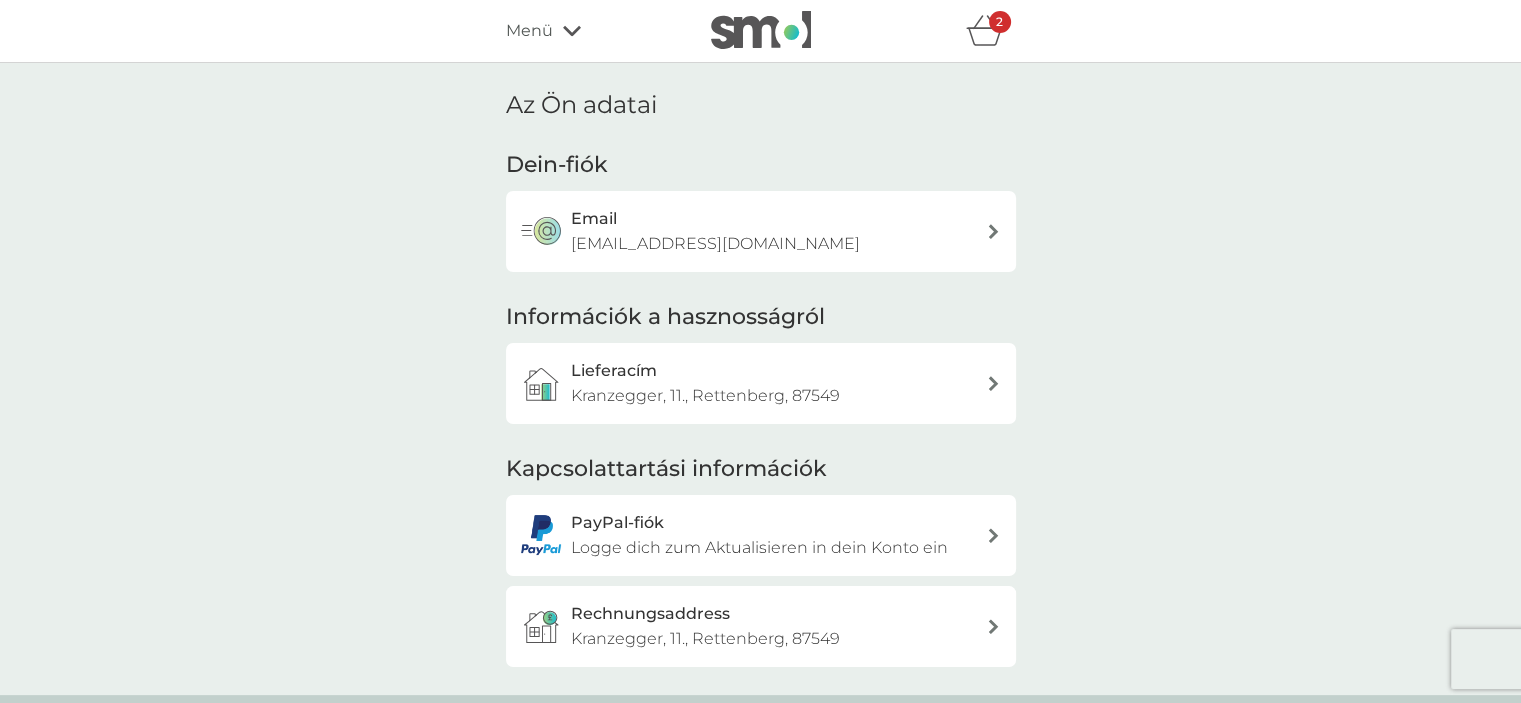 click 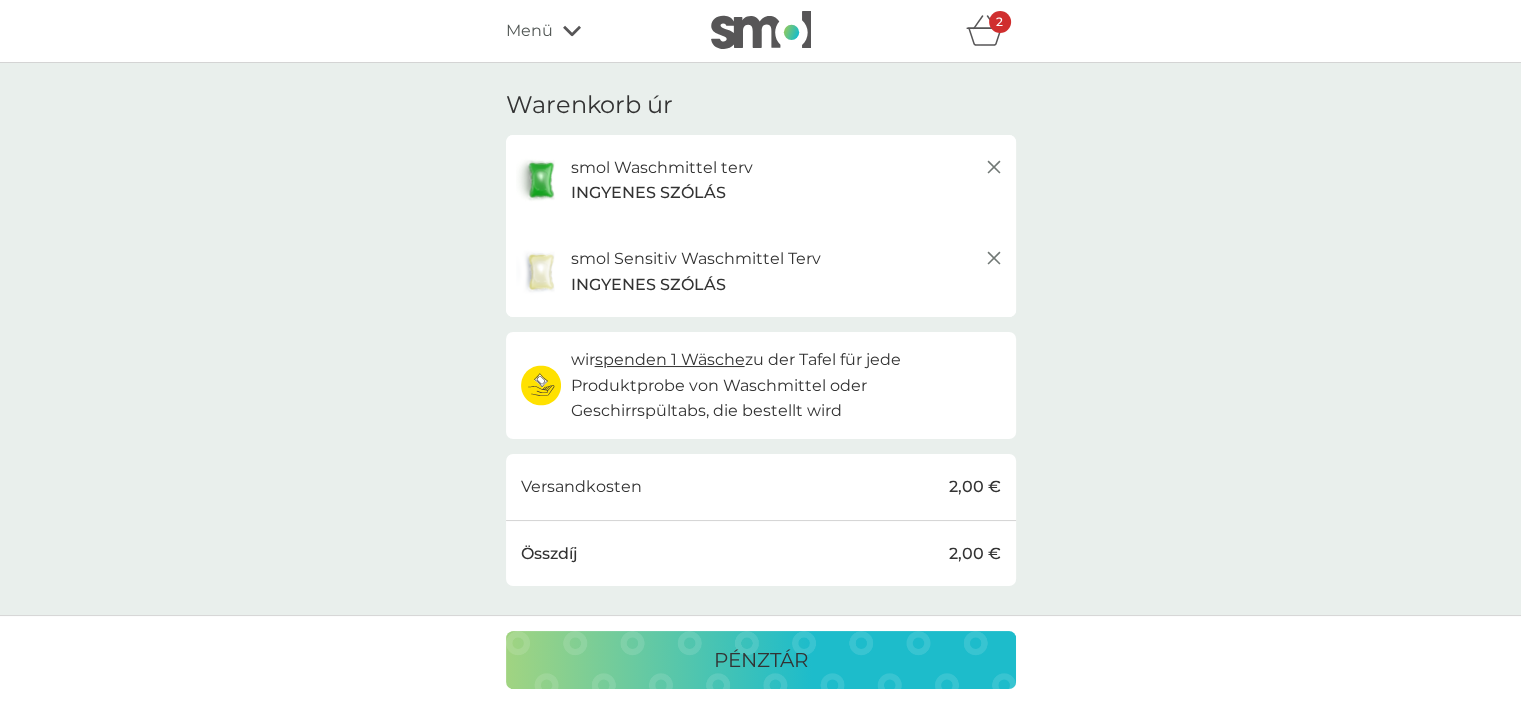 click 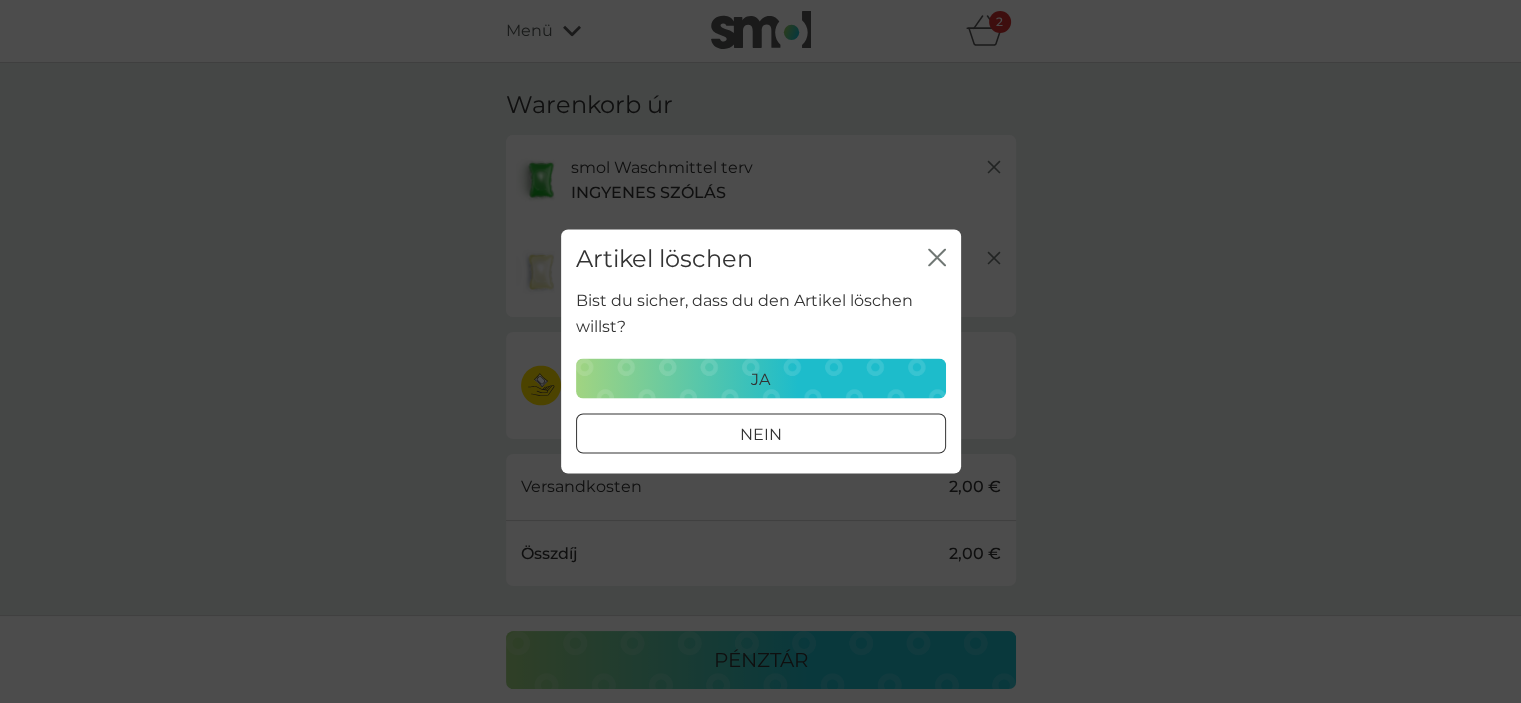 click on "Artikel löschen Schließen Bist du sicher, dass du den Artikel löschen willst? ja nein" at bounding box center (760, 351) 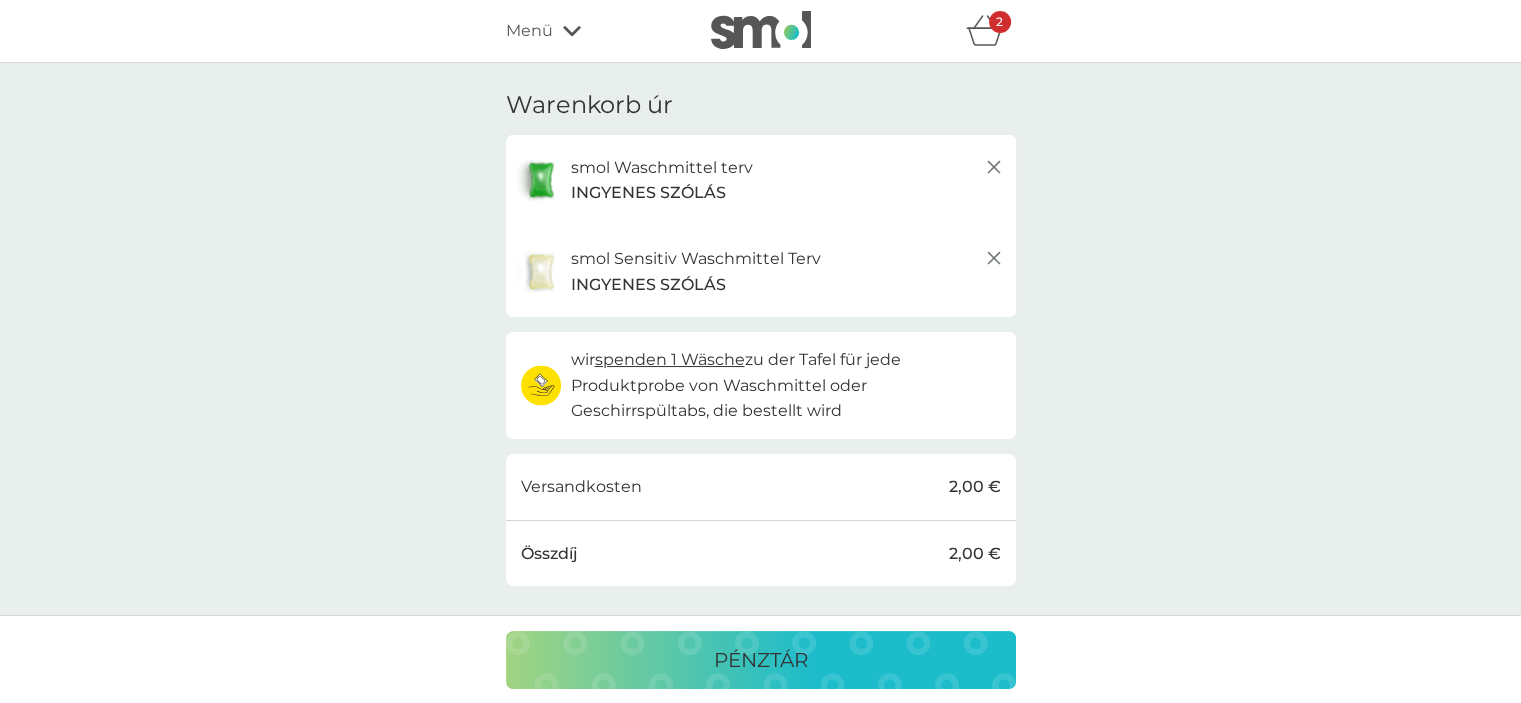 click on "spenden 1 Wäsche" at bounding box center (670, 359) 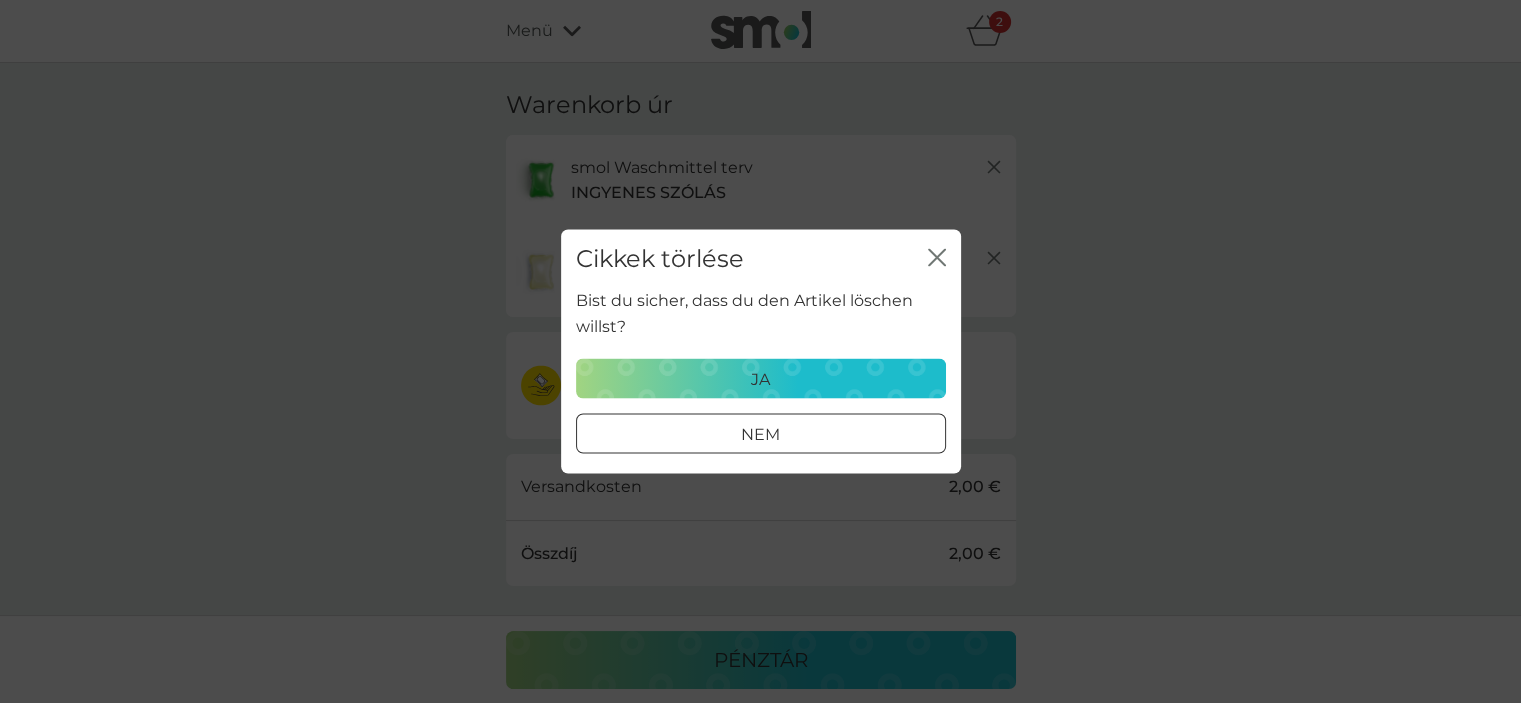 click on "ja" at bounding box center [761, 379] 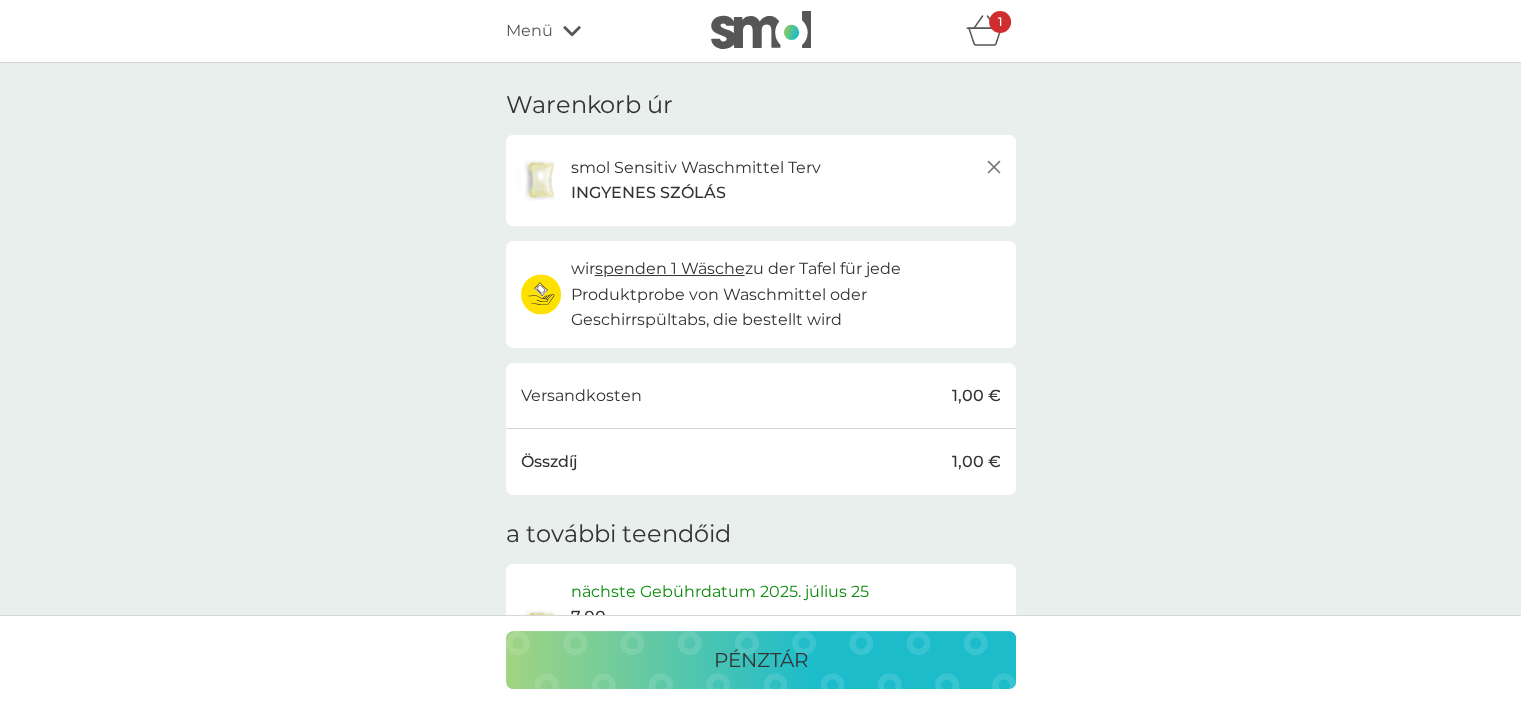 click 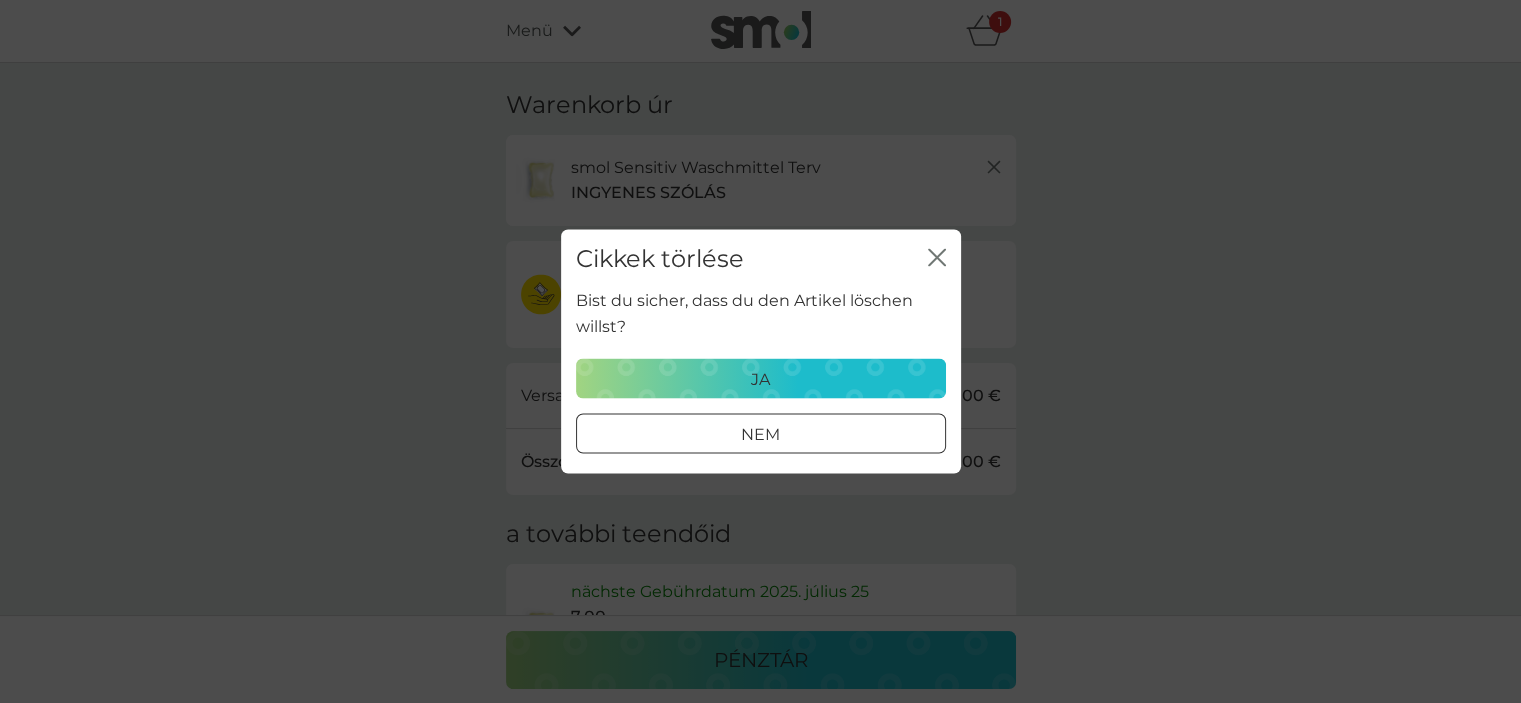 click on "ja" at bounding box center (760, 378) 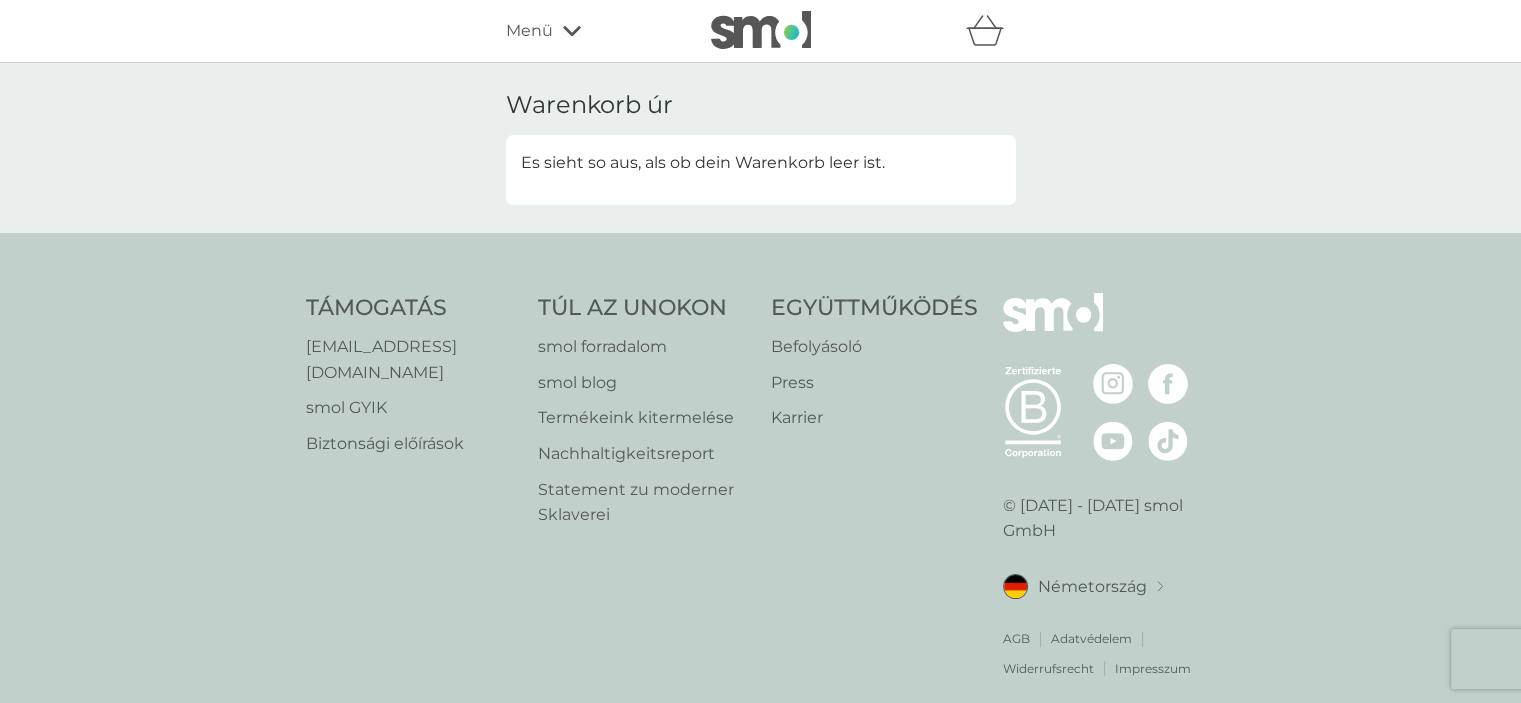 click 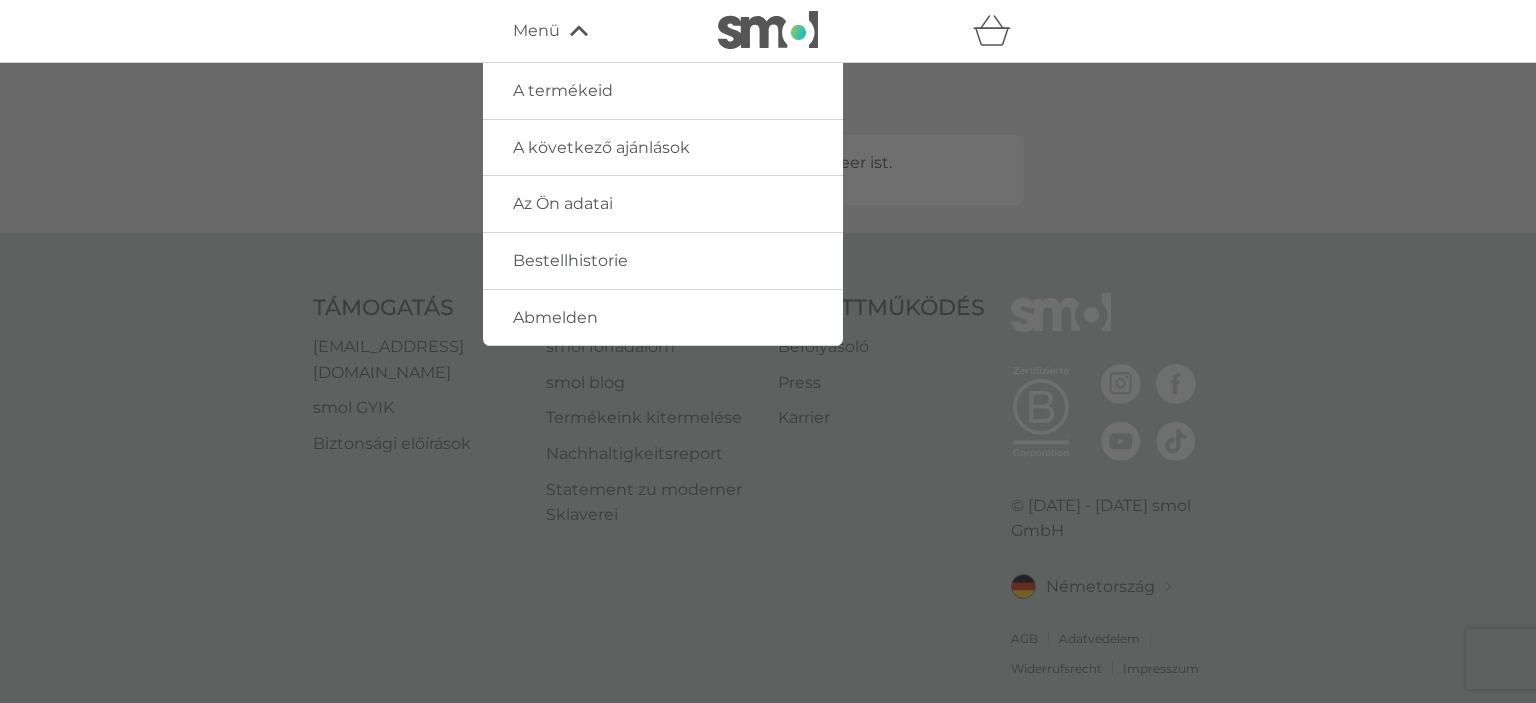 click on "Bestellhistorie" at bounding box center [570, 260] 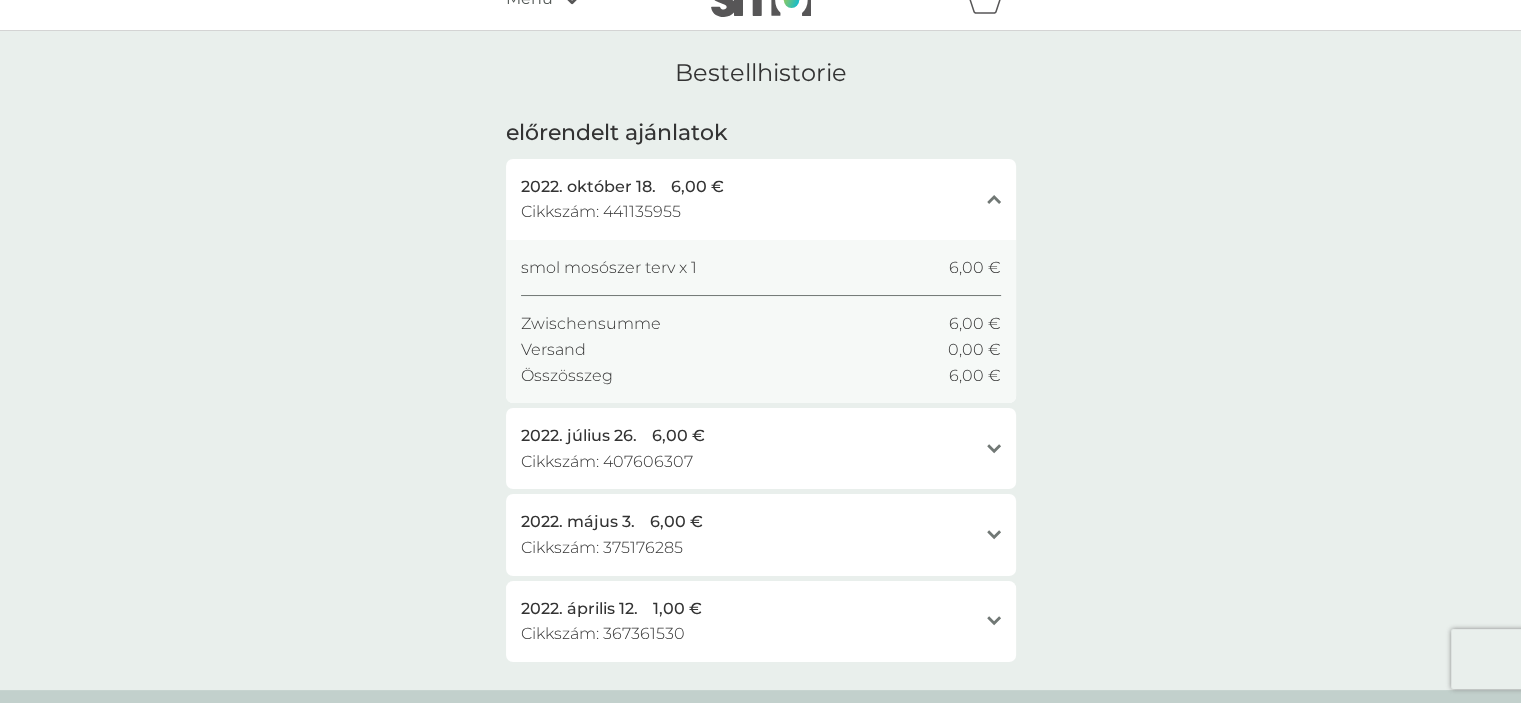 scroll, scrollTop: 0, scrollLeft: 0, axis: both 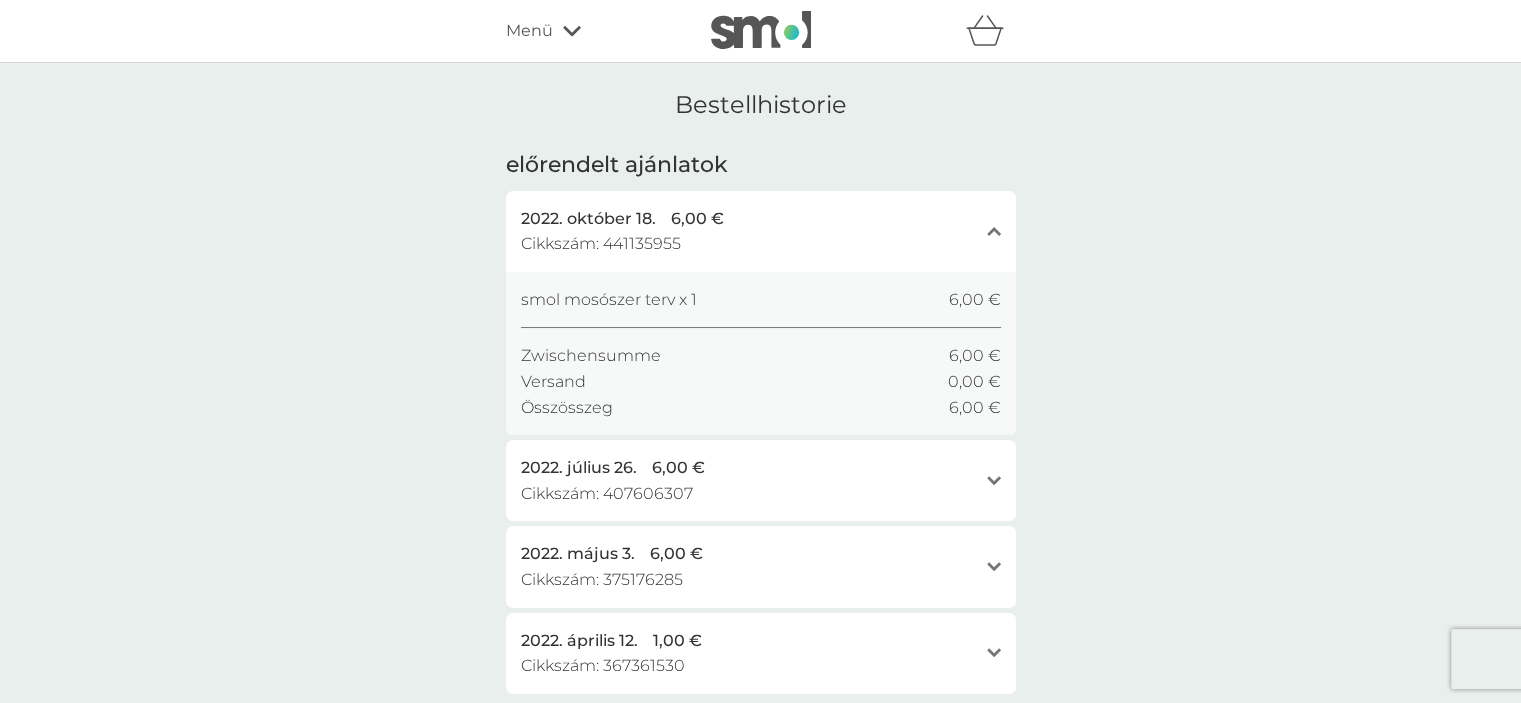 click 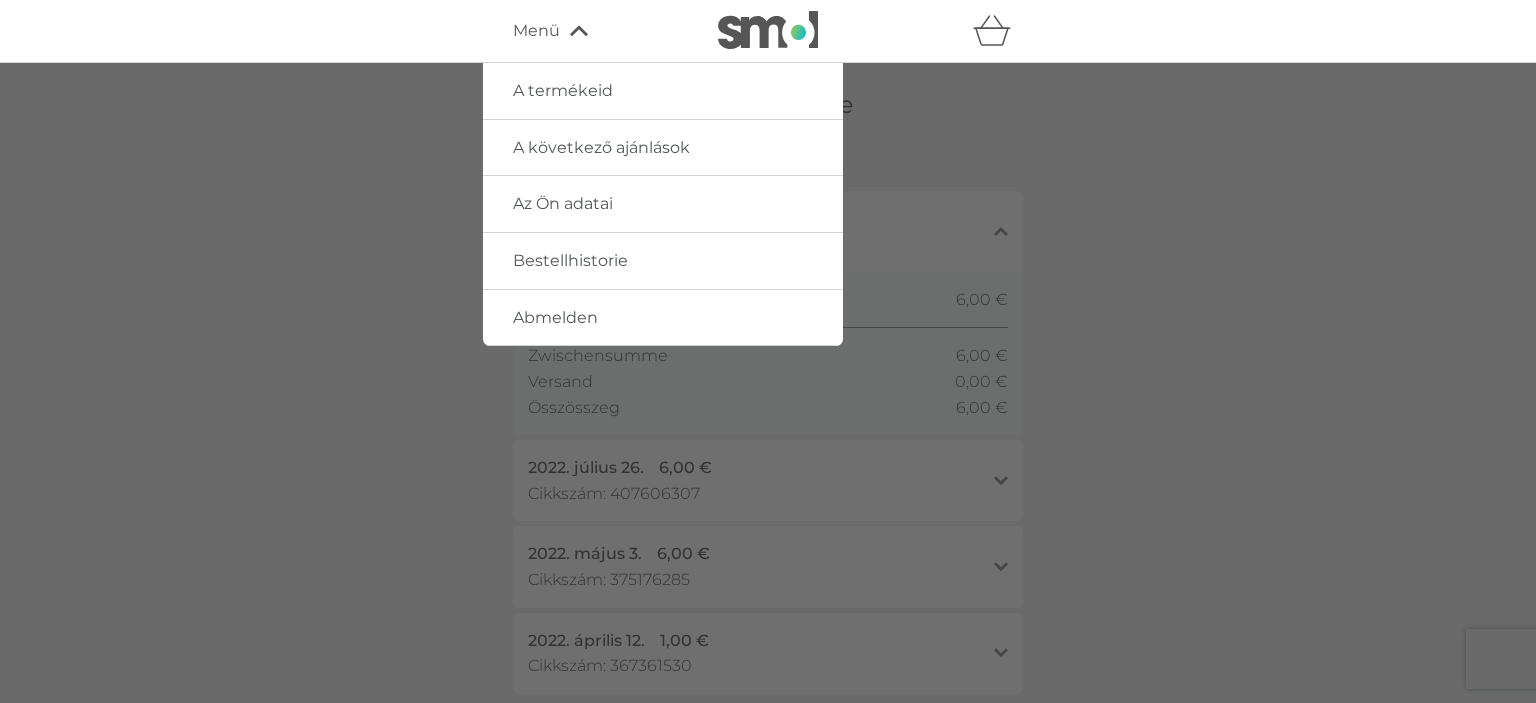 click on "Az Ön adatai" at bounding box center [563, 203] 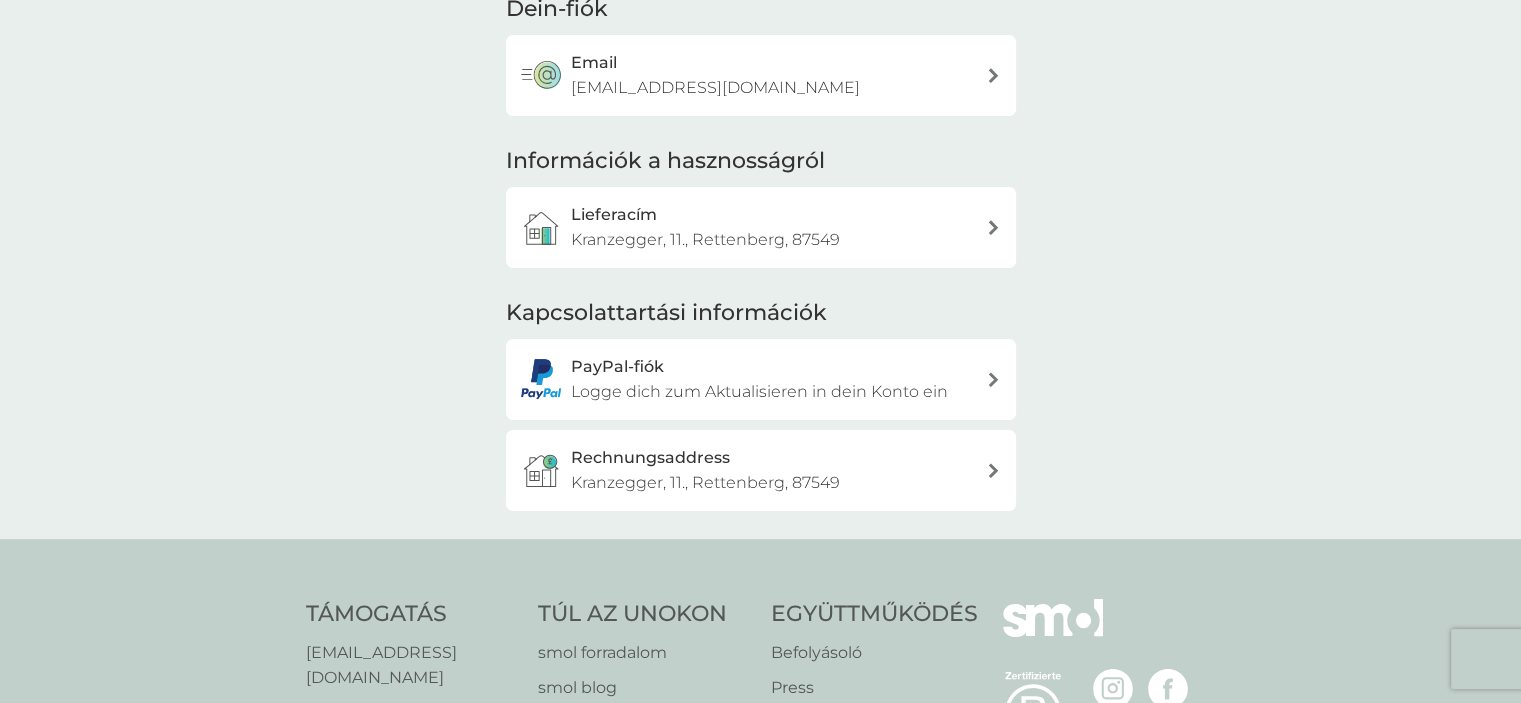 scroll, scrollTop: 200, scrollLeft: 0, axis: vertical 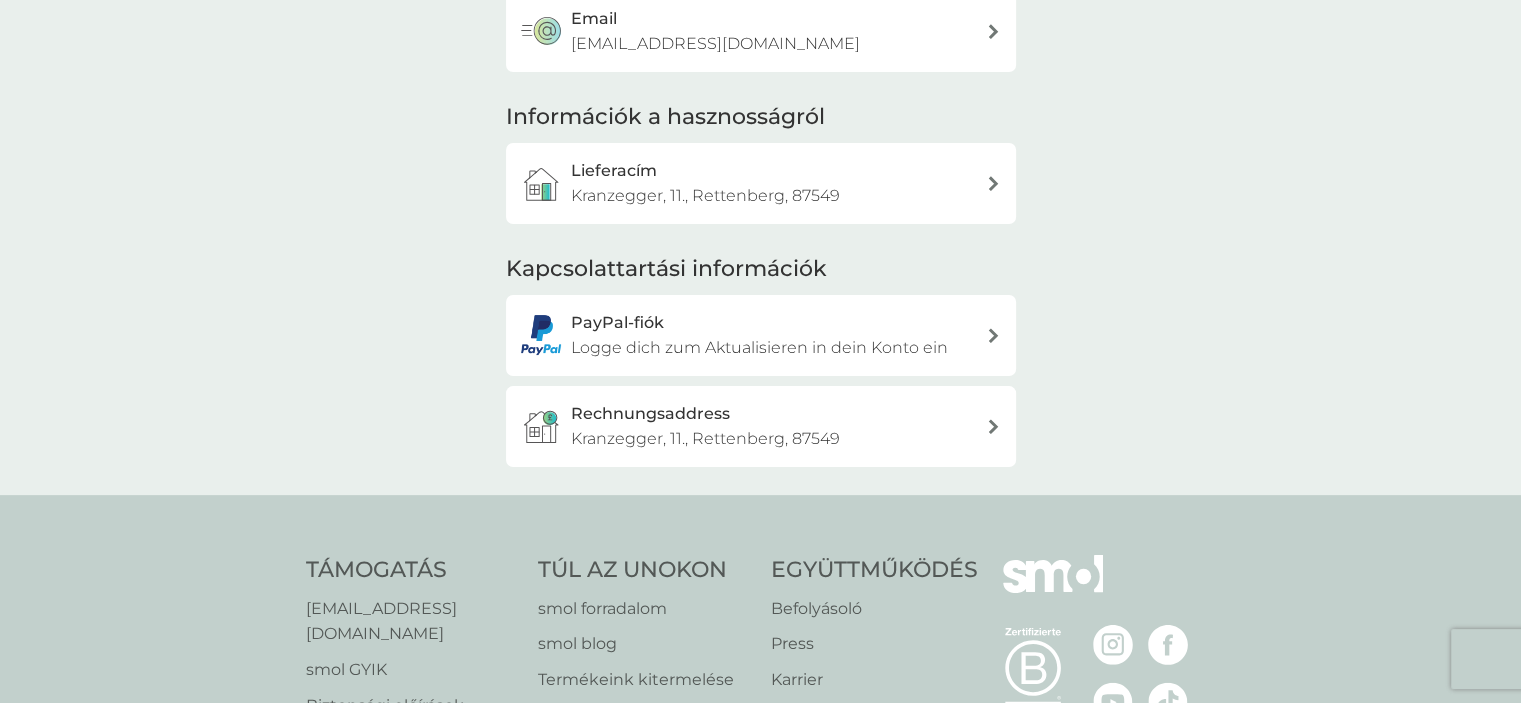 click at bounding box center [993, 426] 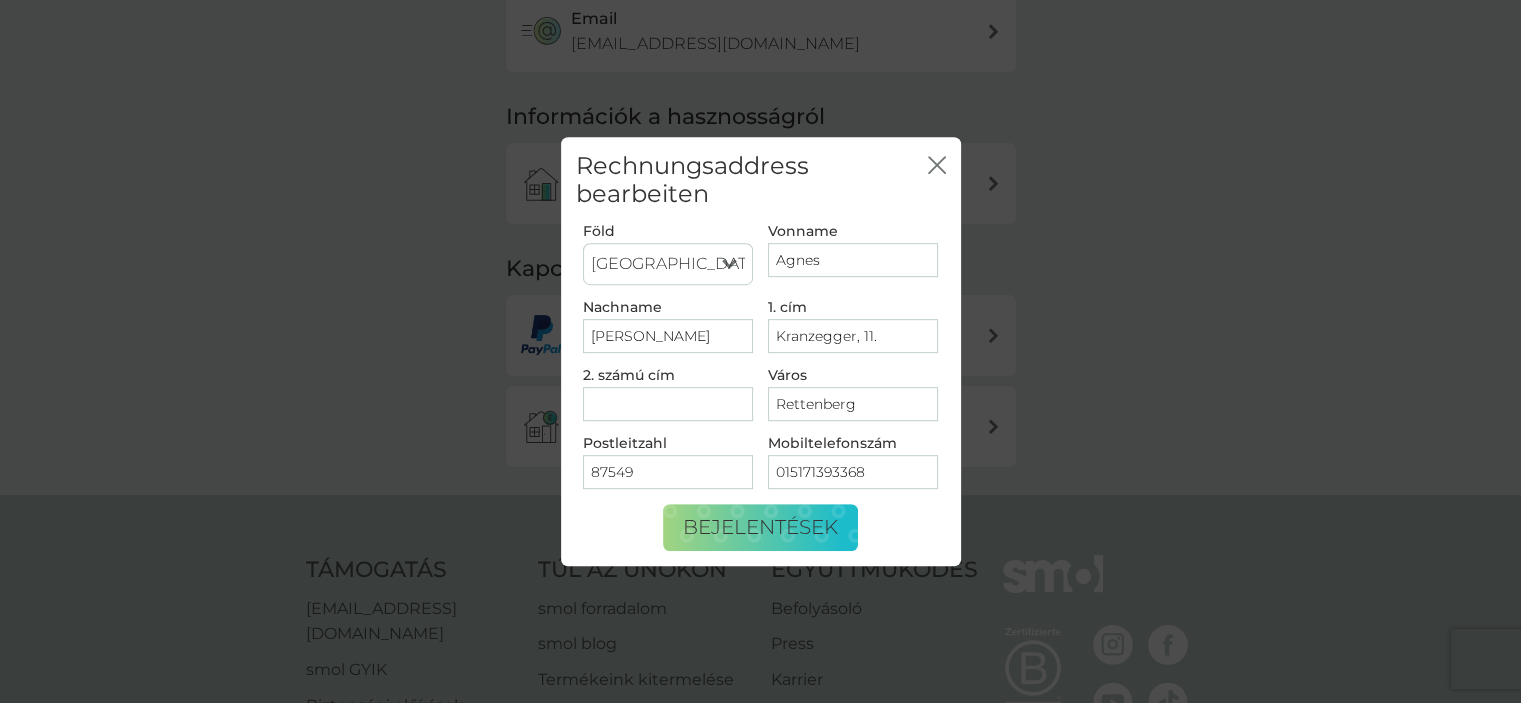click on "Schließen" 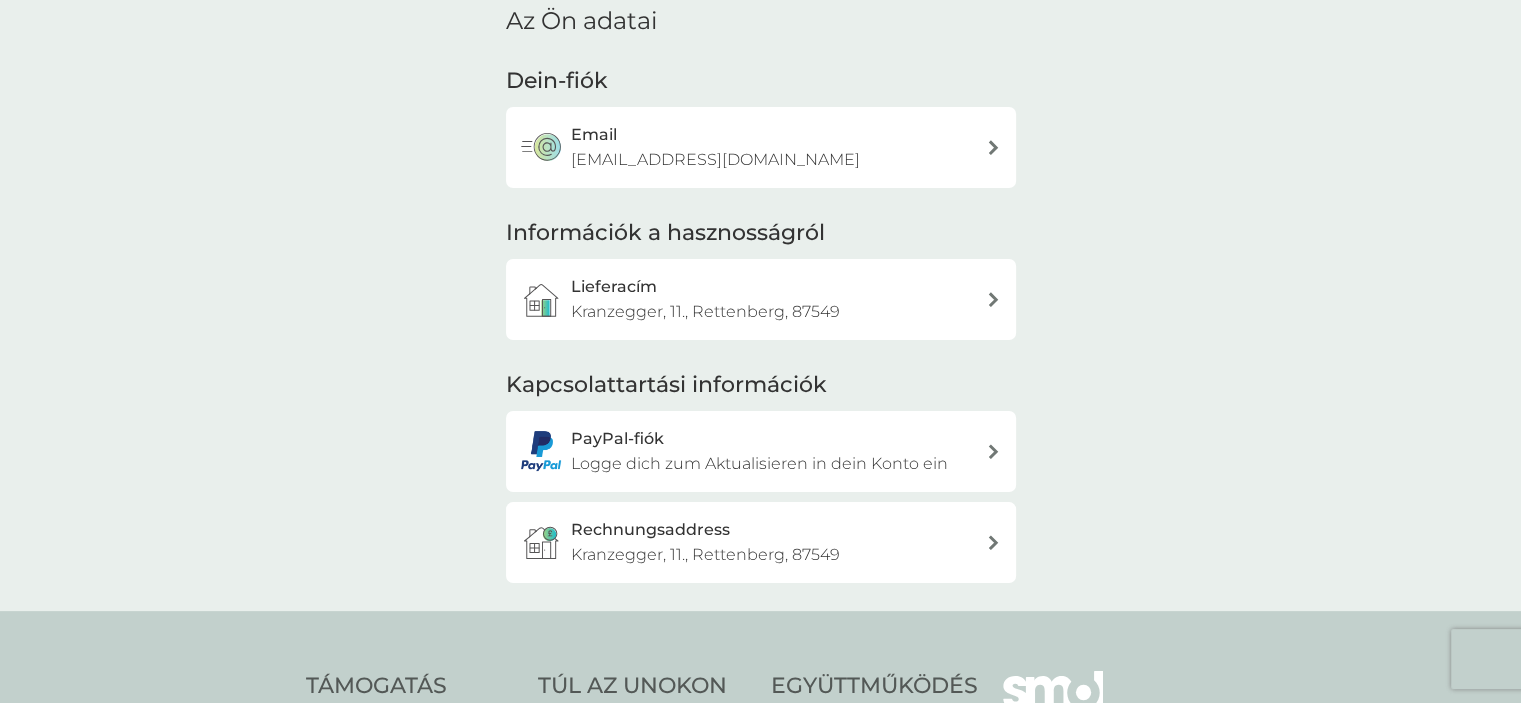scroll, scrollTop: 0, scrollLeft: 0, axis: both 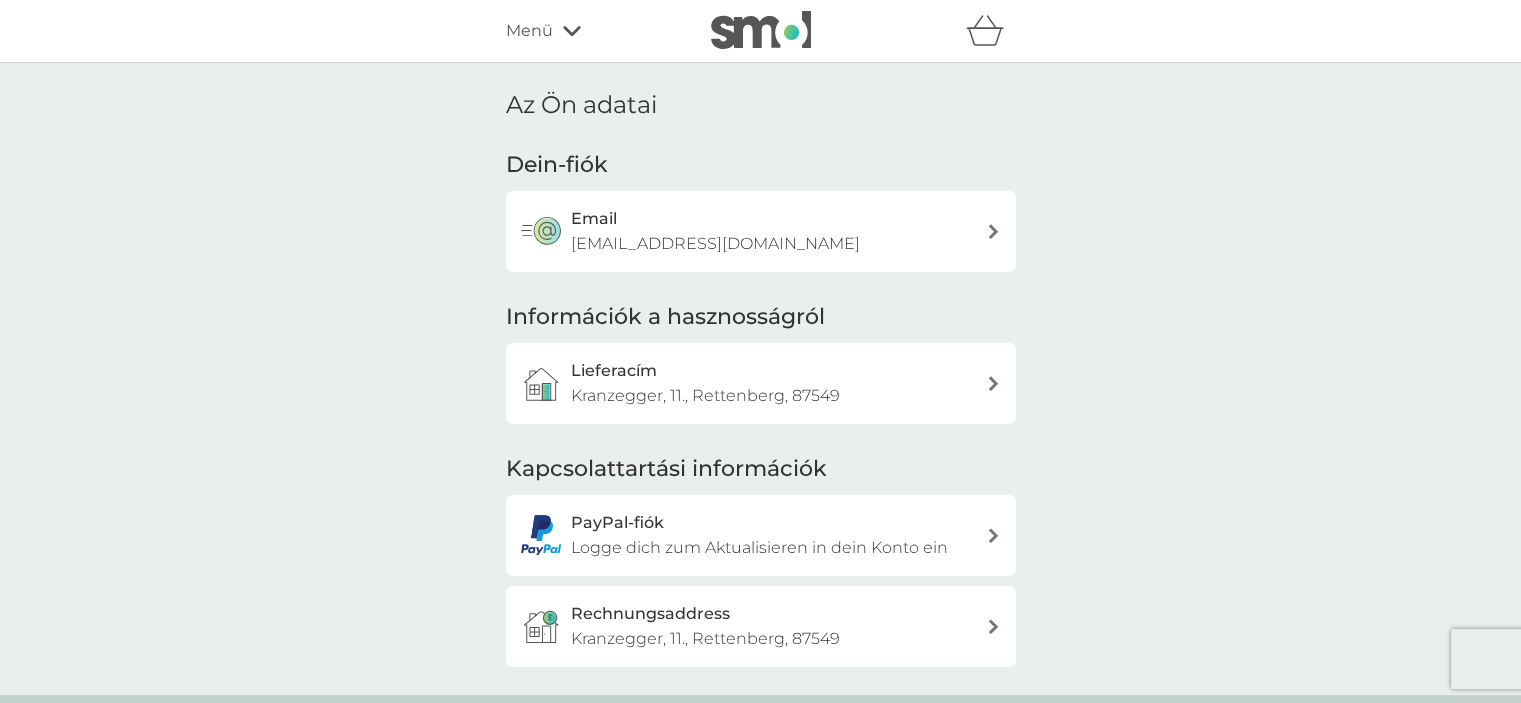 click 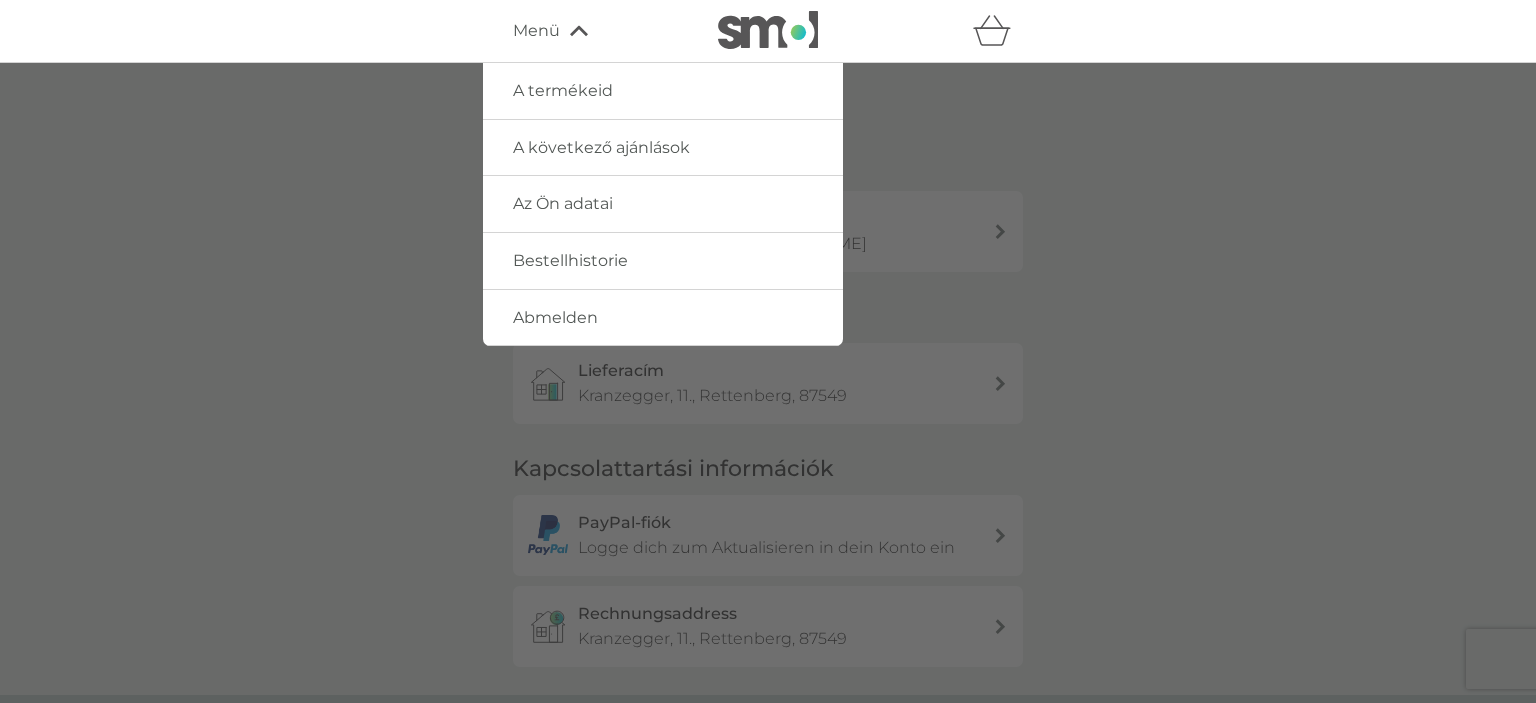 click on "A termékeid" at bounding box center [563, 90] 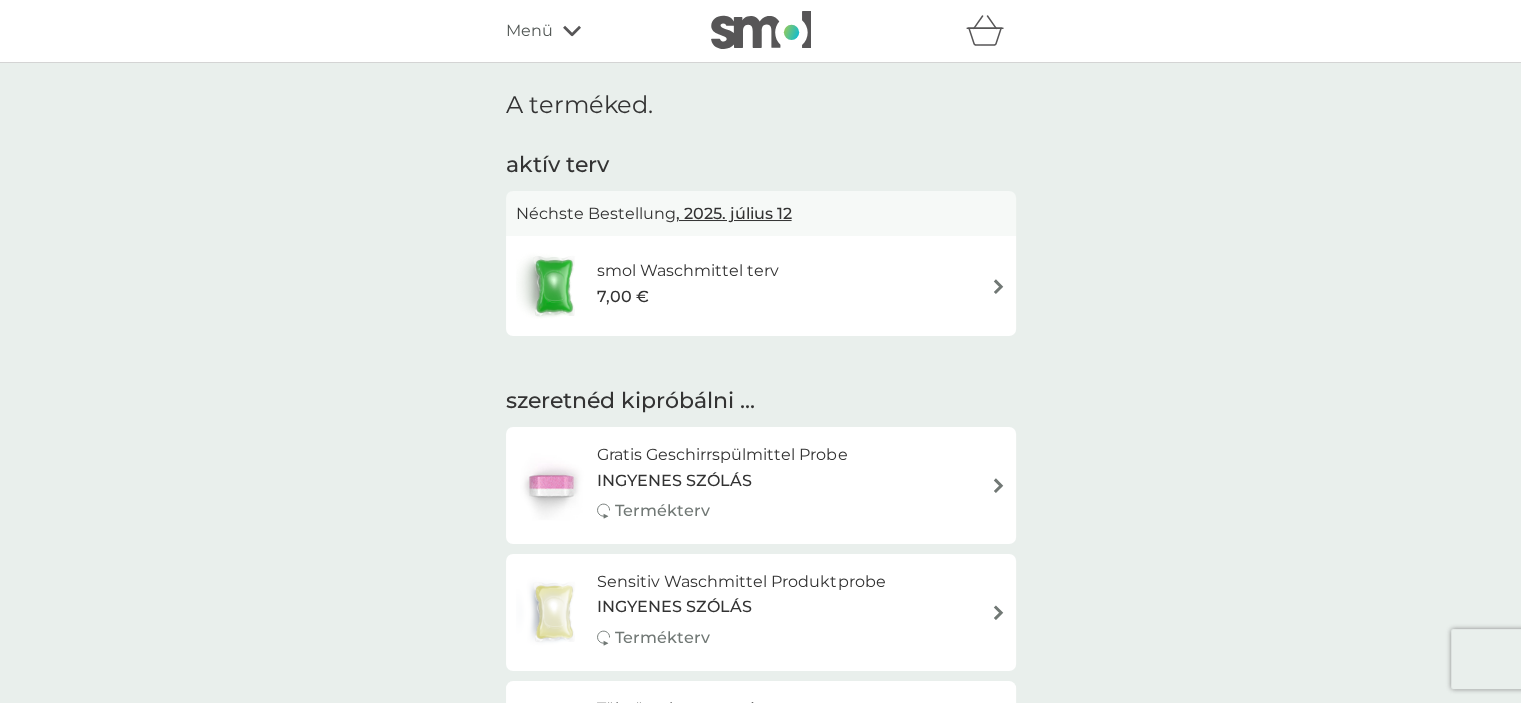 click at bounding box center [998, 286] 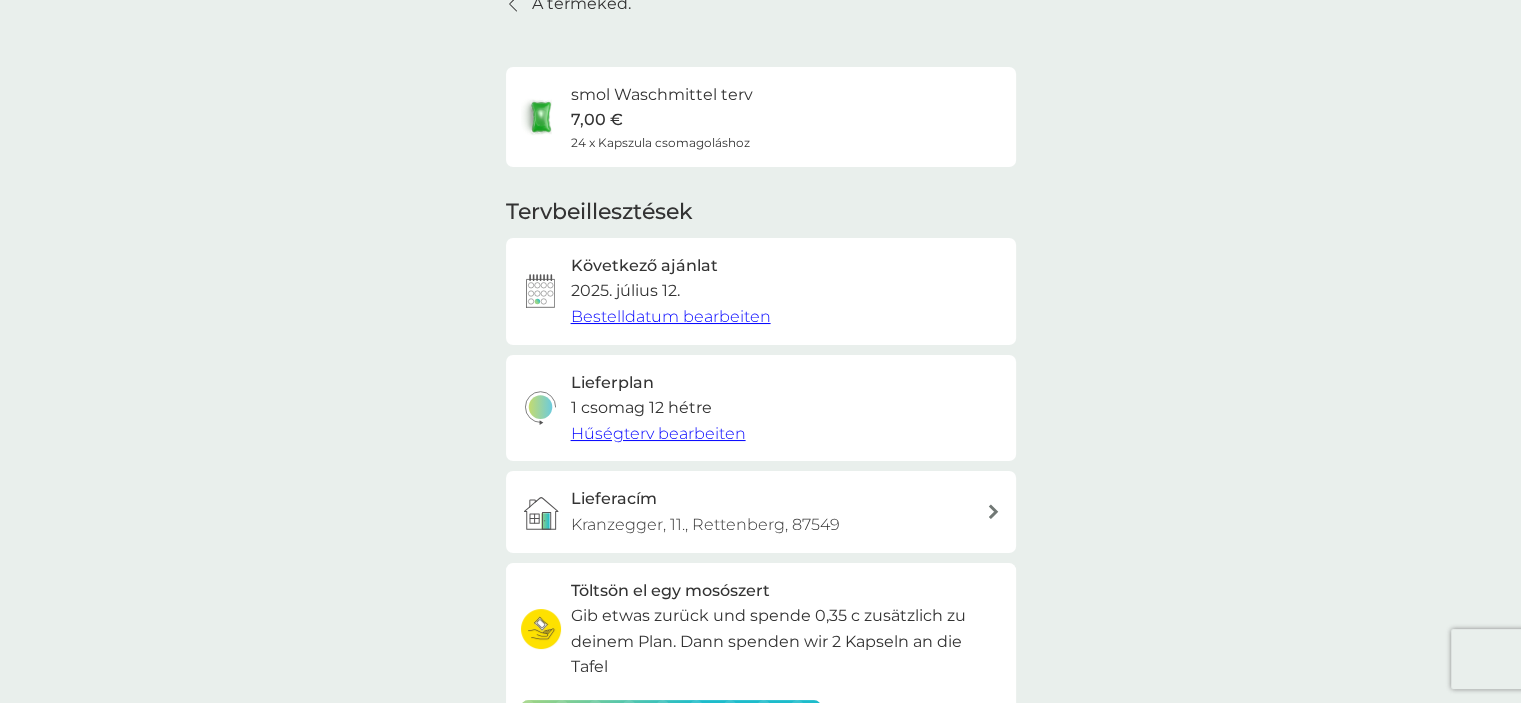 scroll, scrollTop: 200, scrollLeft: 0, axis: vertical 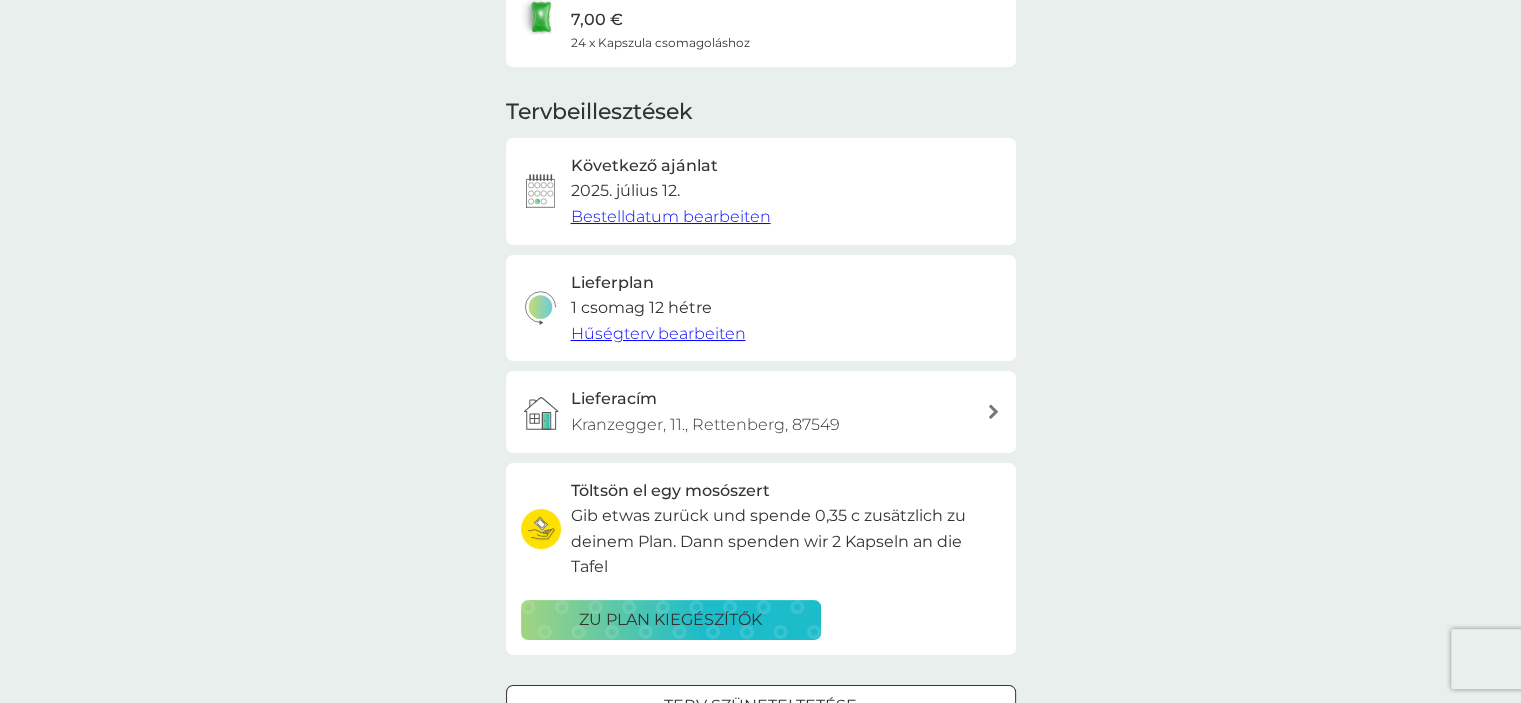 click on "Bestelldatum bearbeiten" at bounding box center [671, 216] 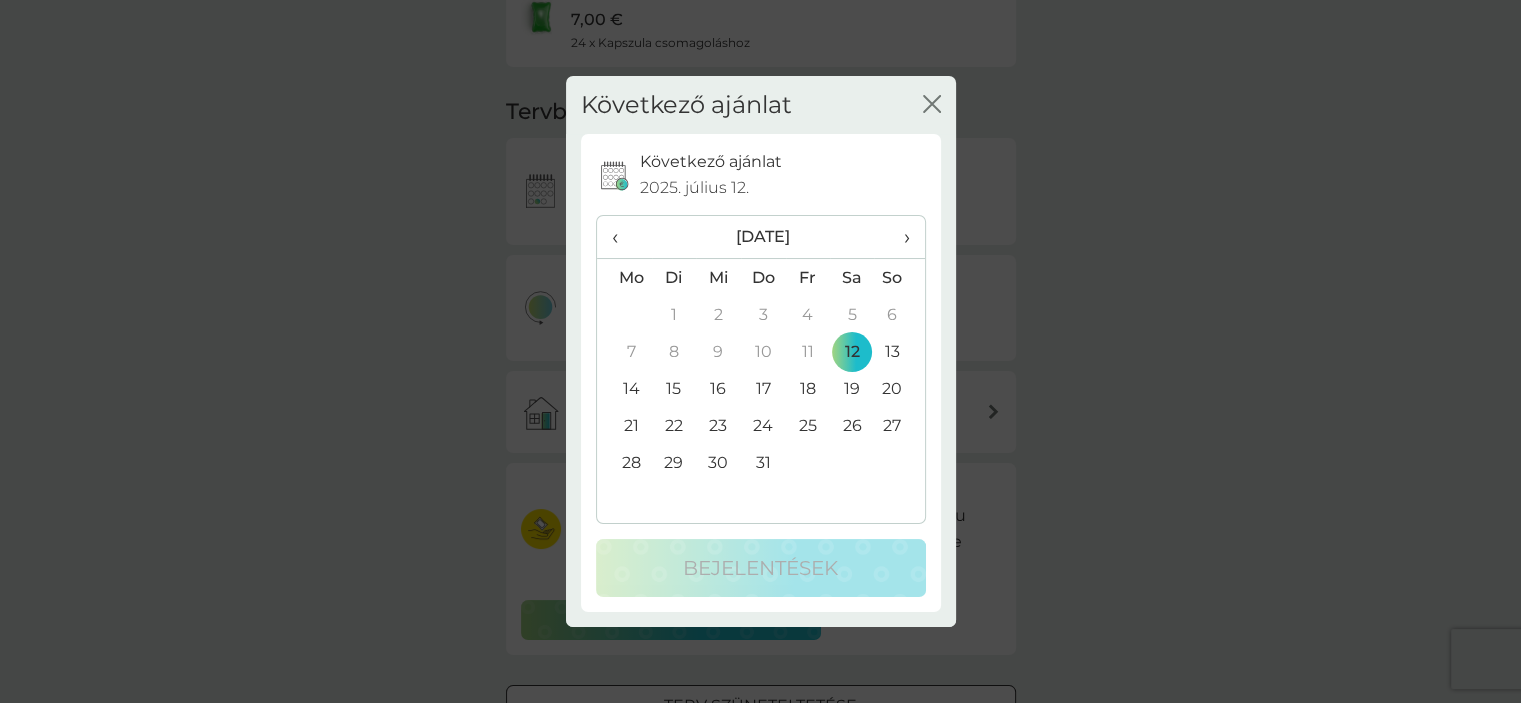click on "Schließen" 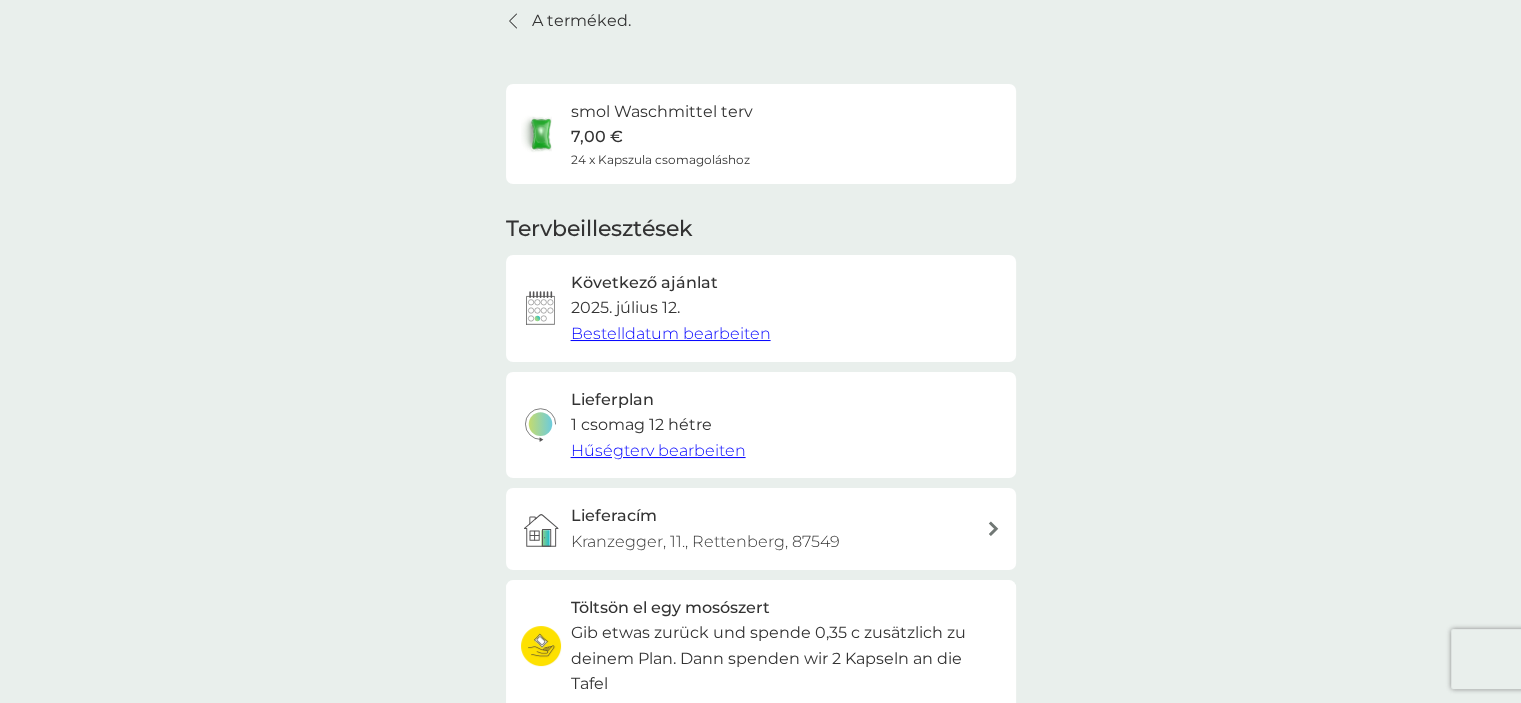 scroll, scrollTop: 0, scrollLeft: 0, axis: both 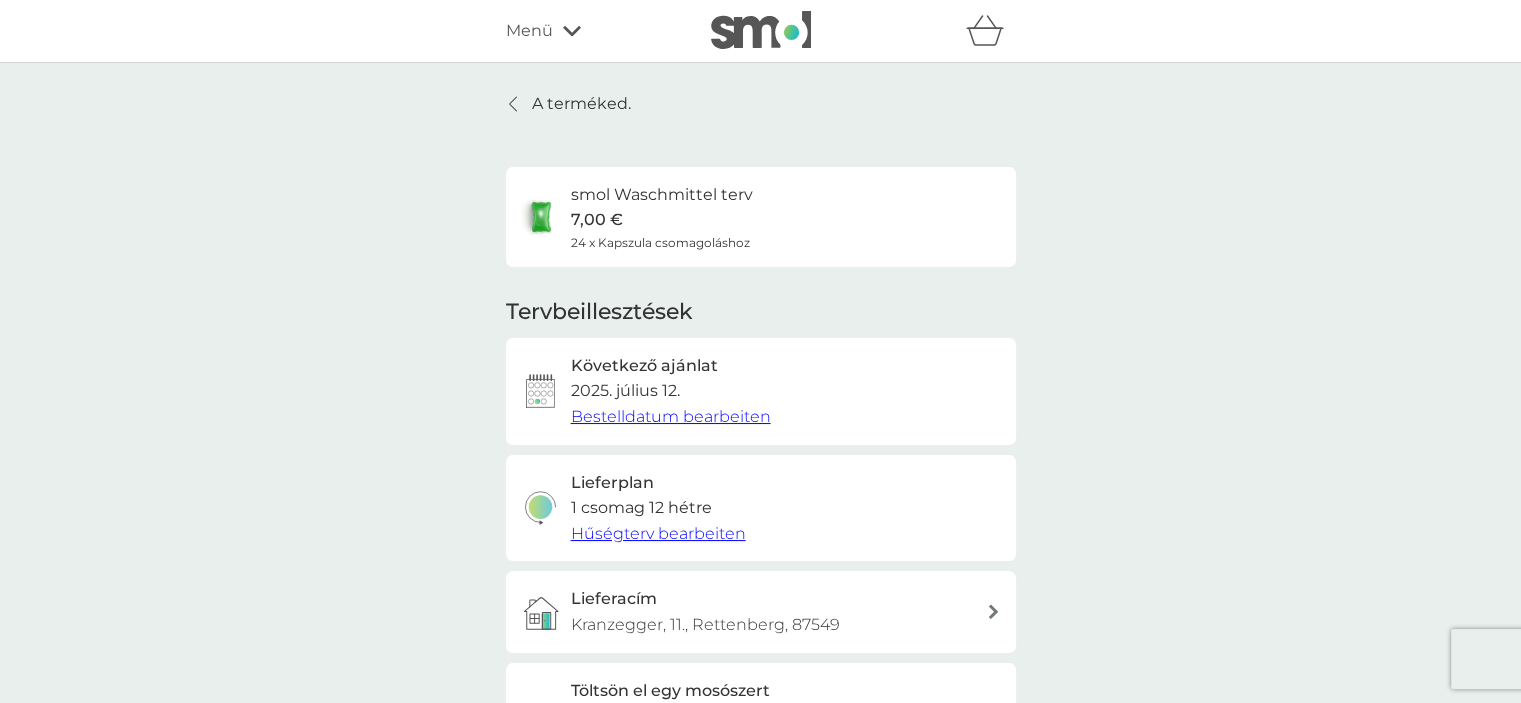 click 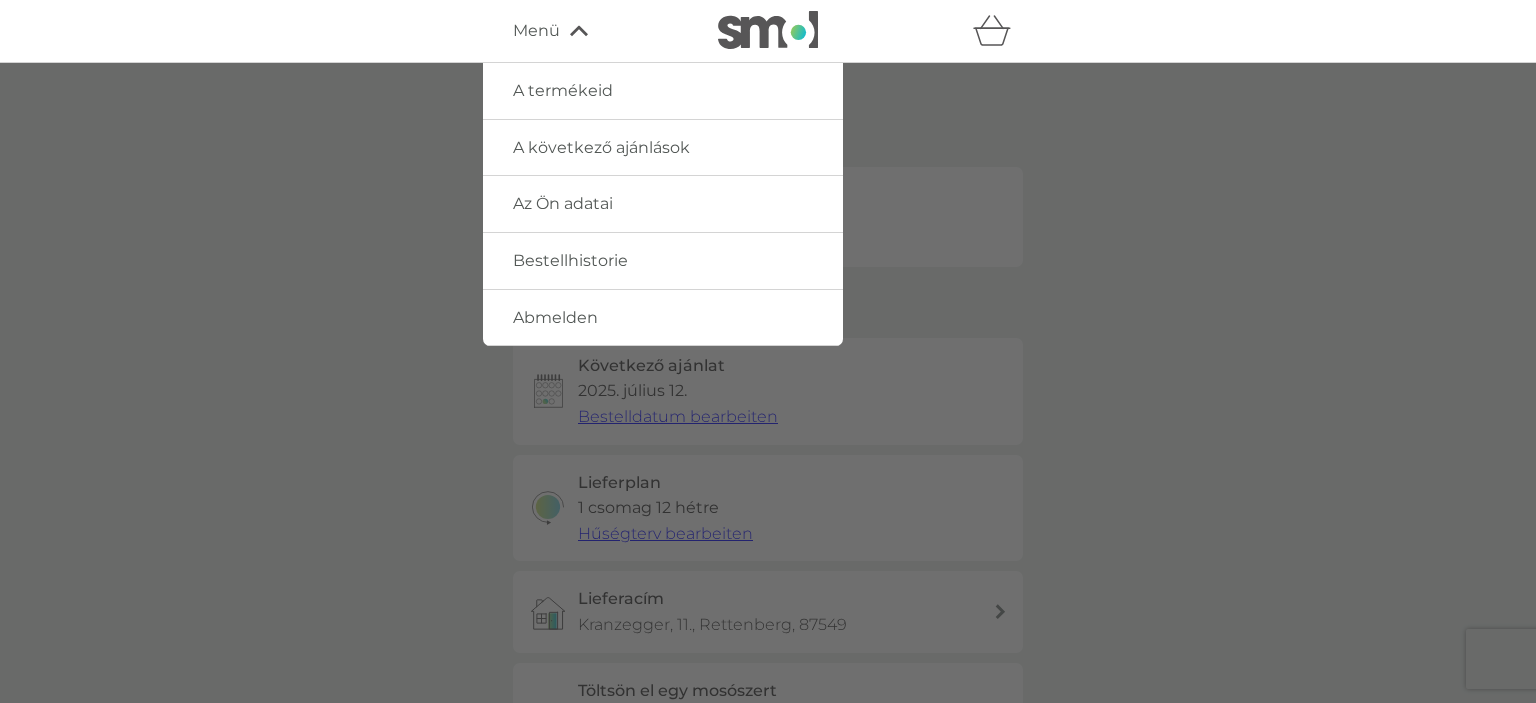 click on "A következő ajánlások" at bounding box center [601, 147] 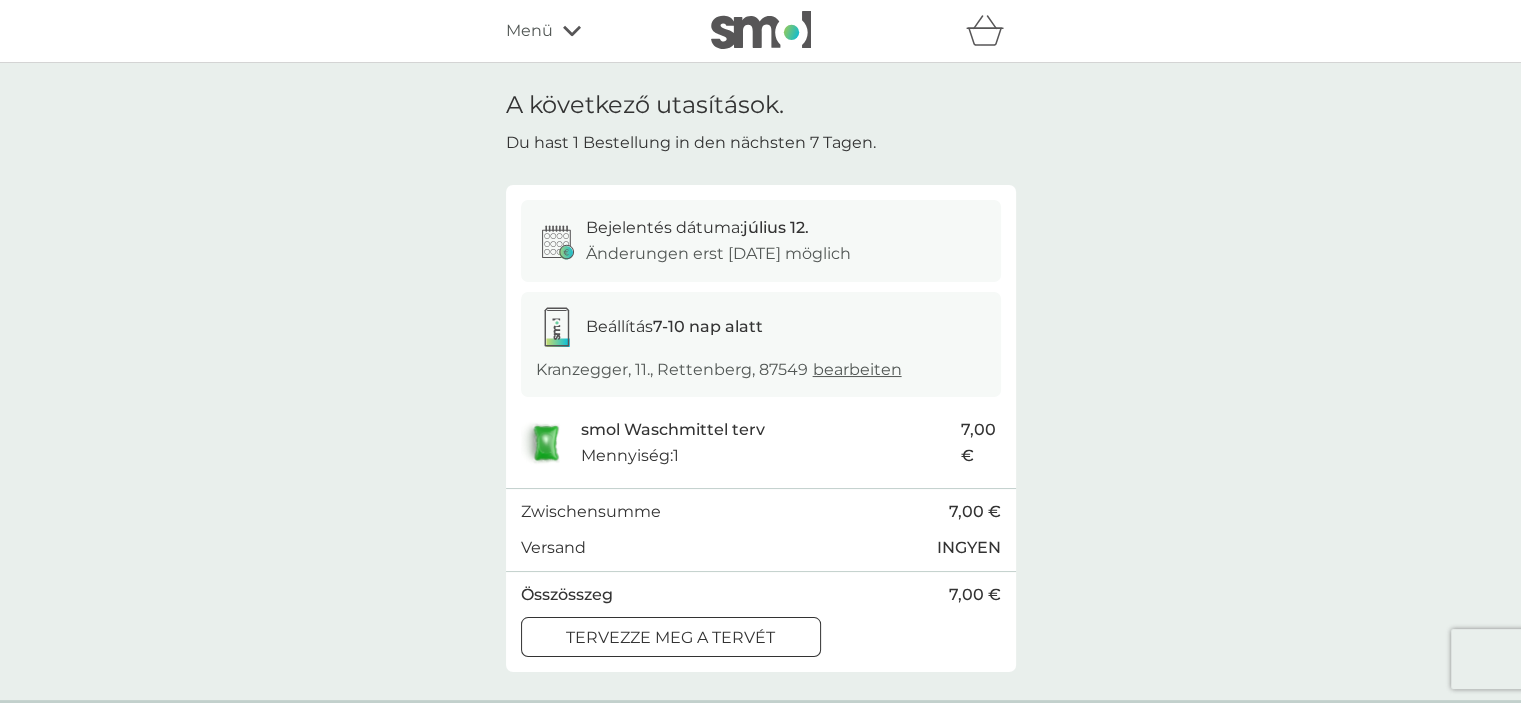 click on "bearbeiten" at bounding box center [857, 369] 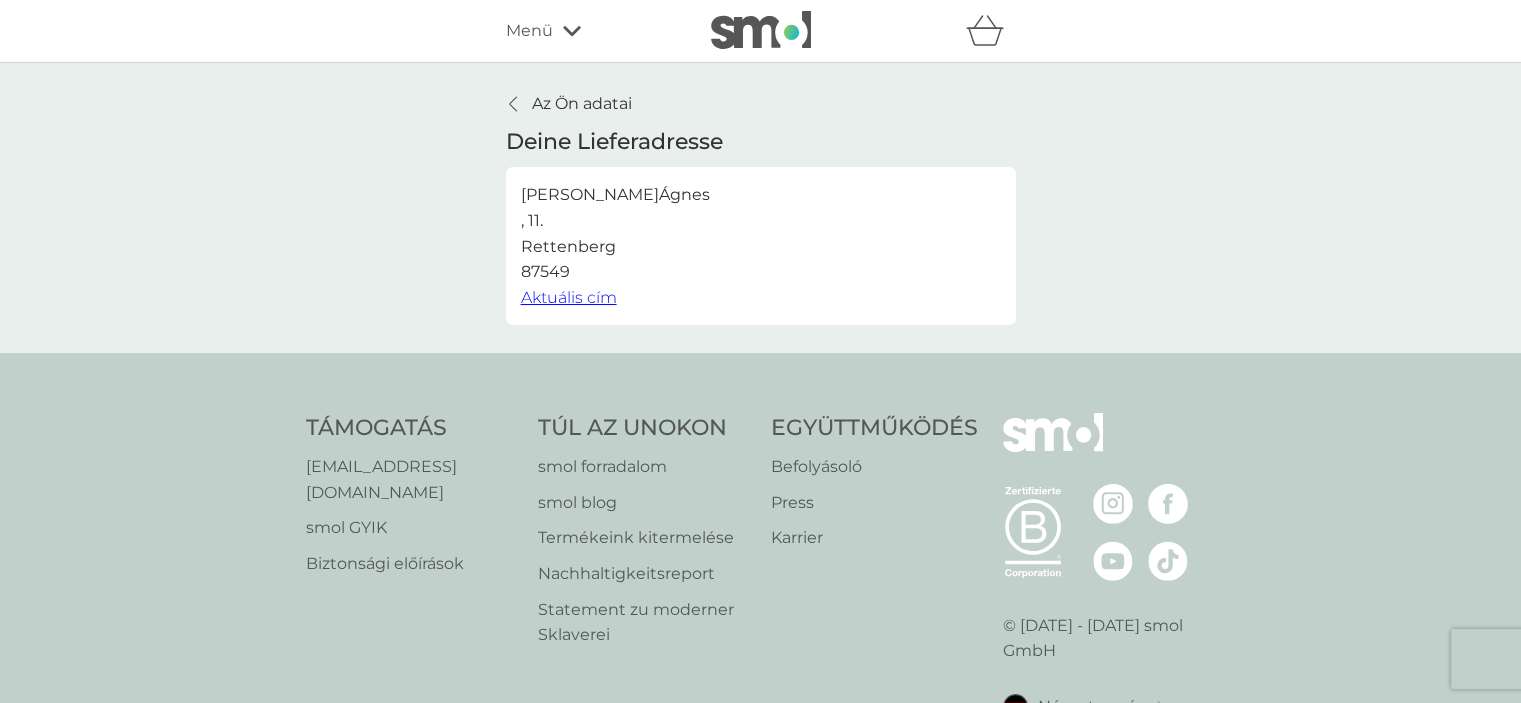 click 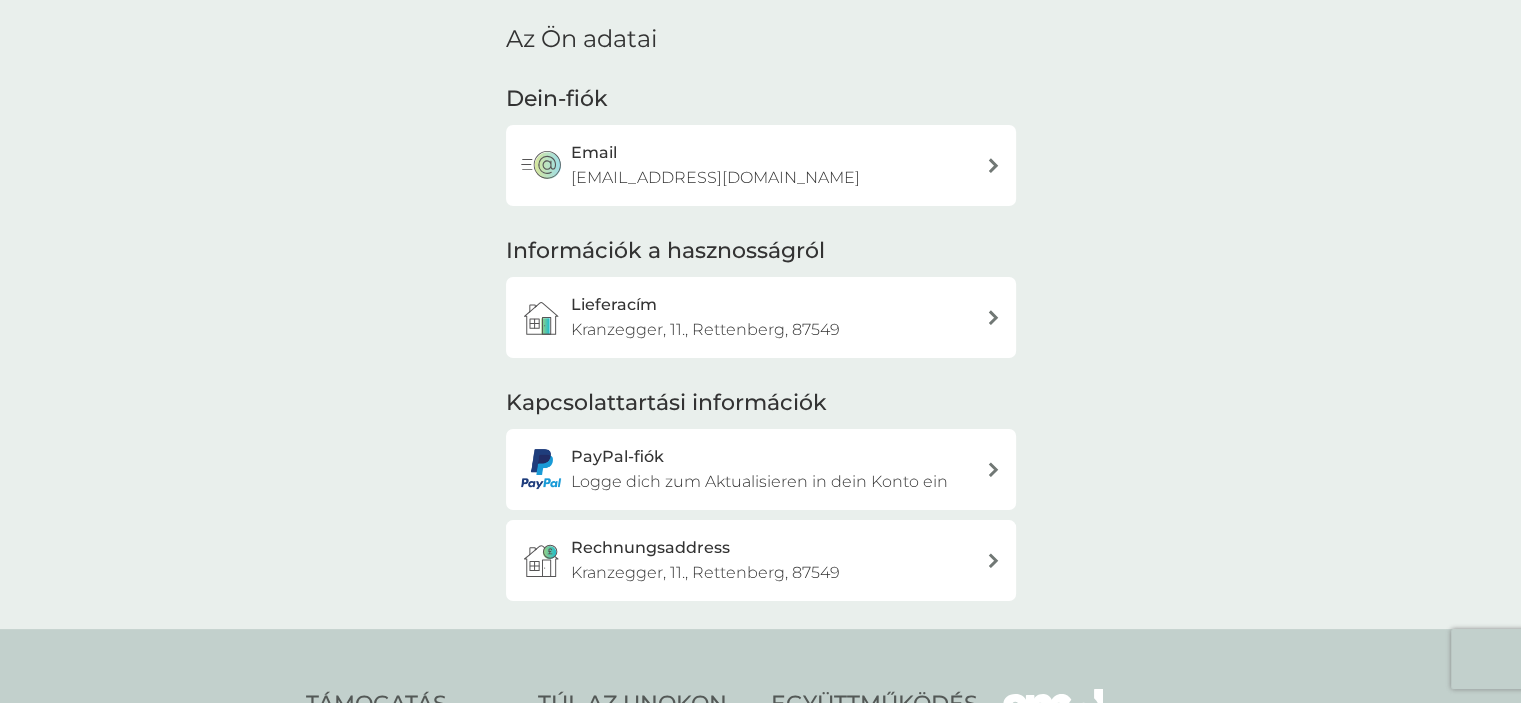 scroll, scrollTop: 100, scrollLeft: 0, axis: vertical 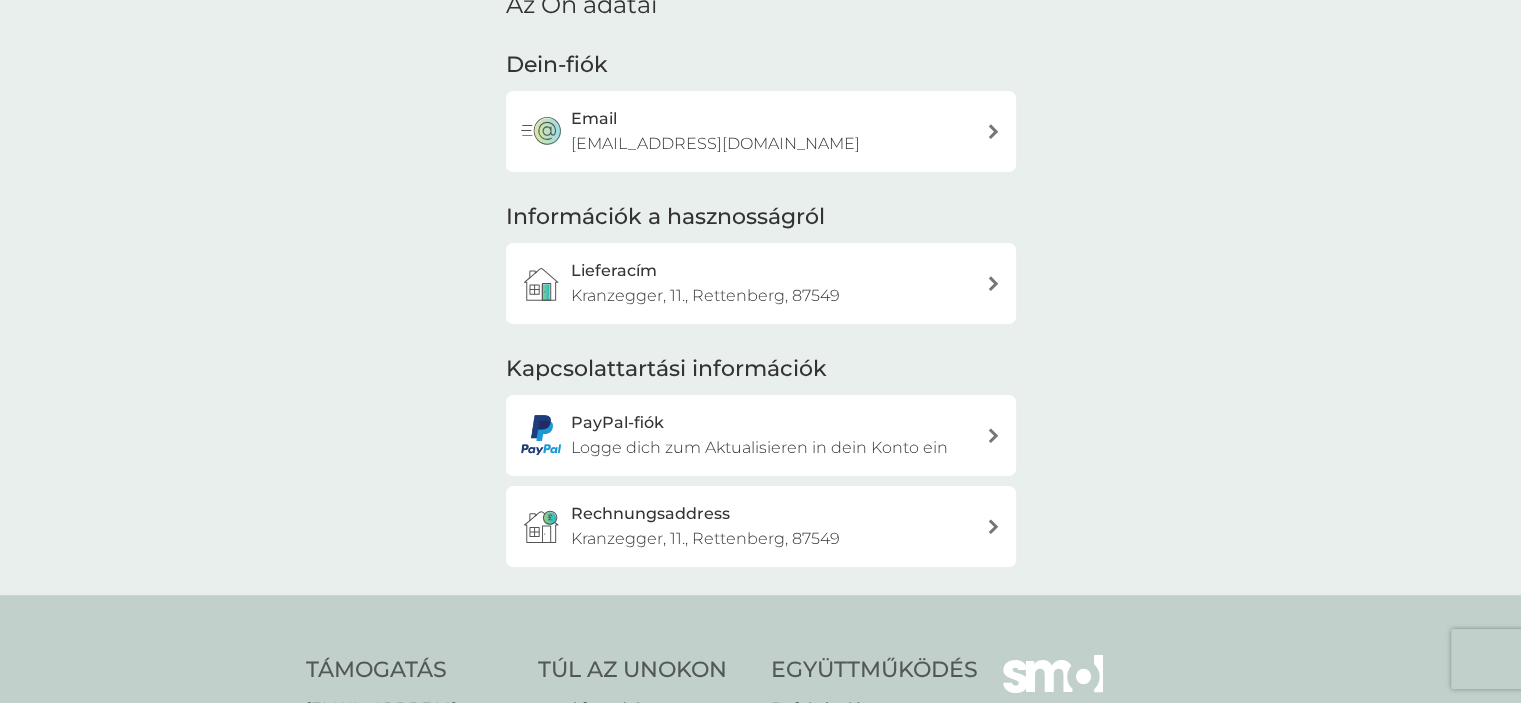 click at bounding box center (993, 283) 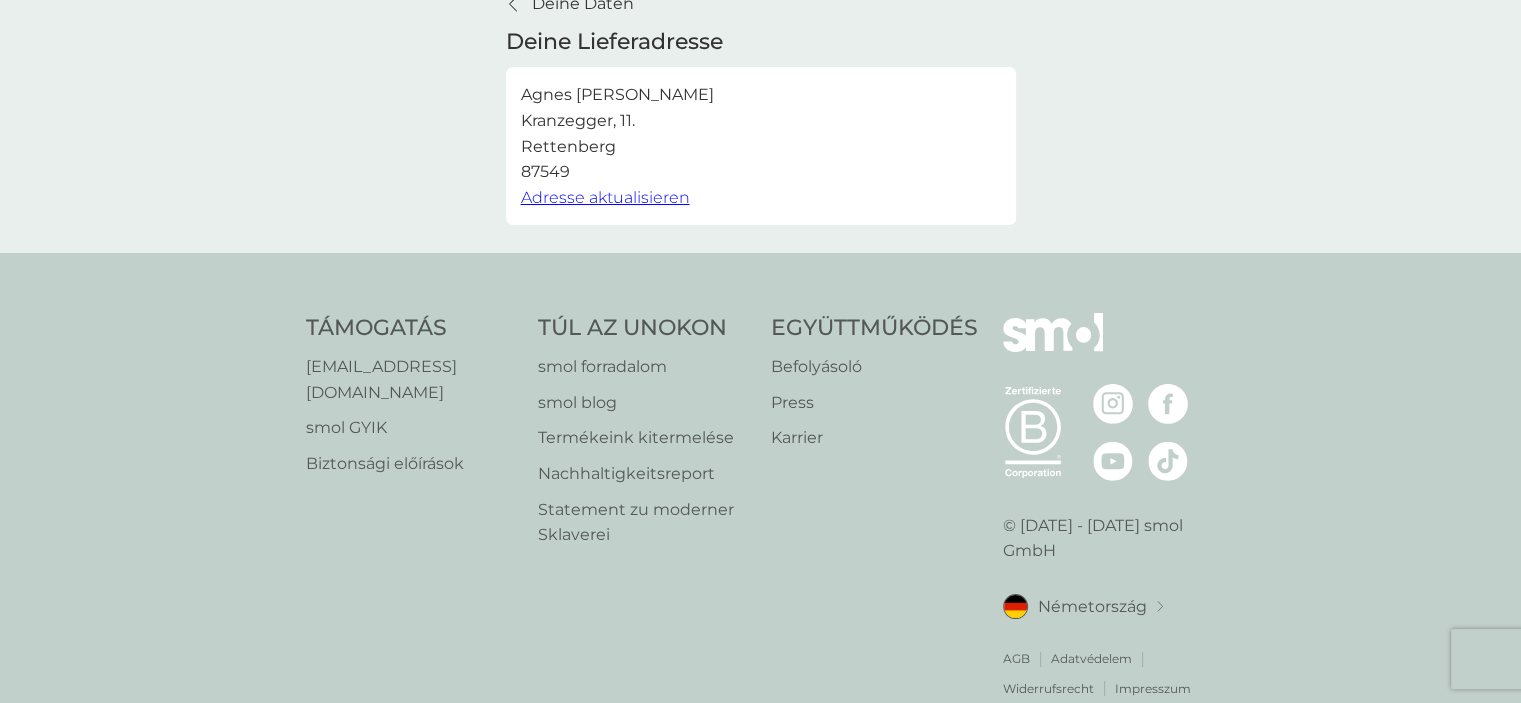 scroll, scrollTop: 0, scrollLeft: 0, axis: both 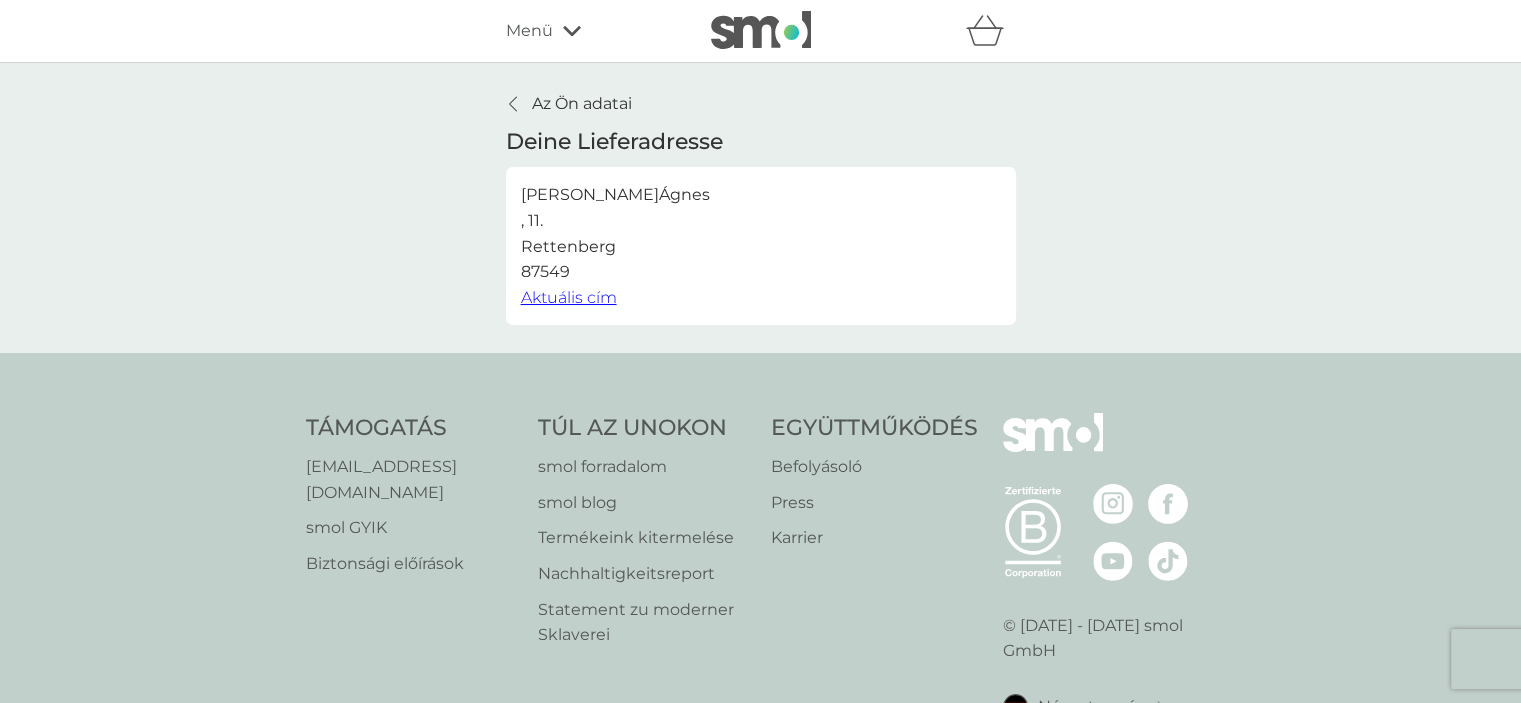 click 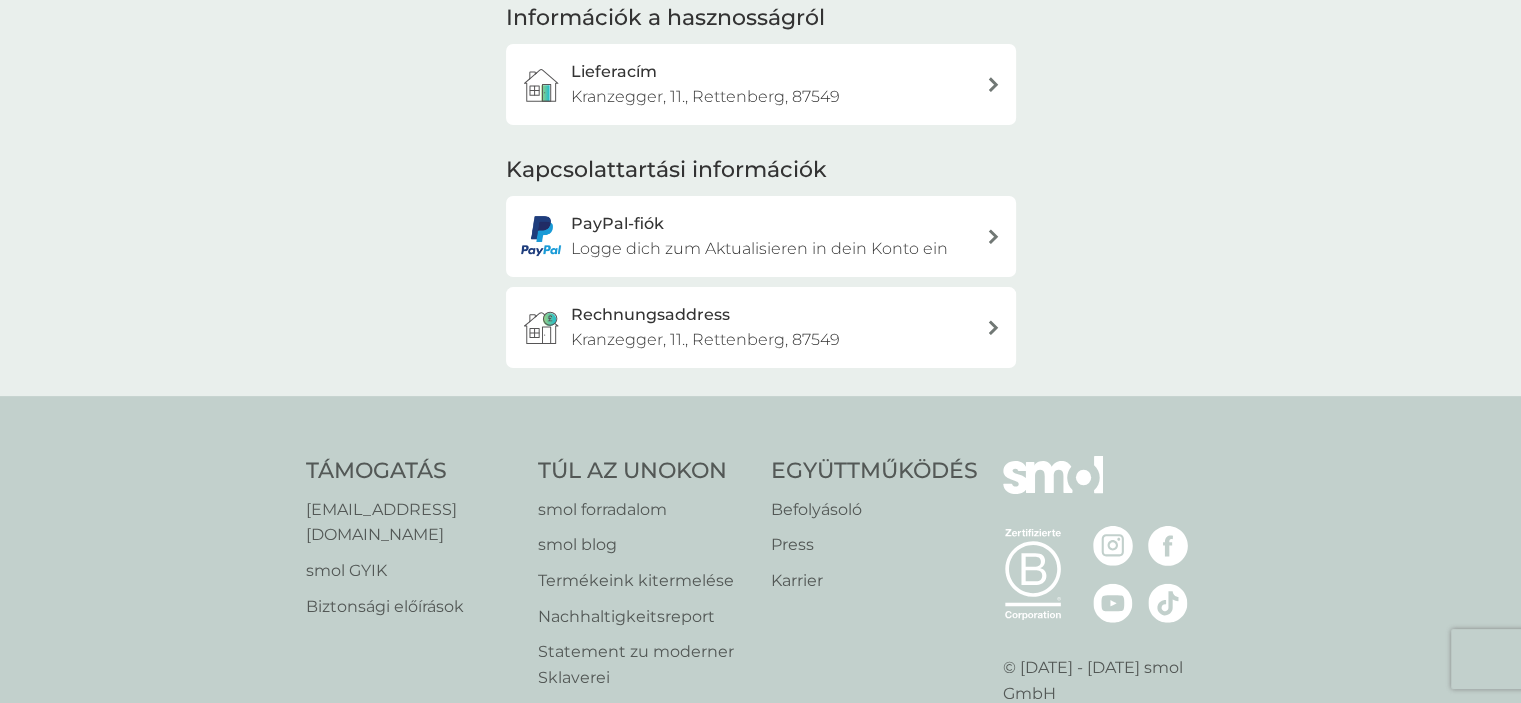 scroll, scrollTop: 300, scrollLeft: 0, axis: vertical 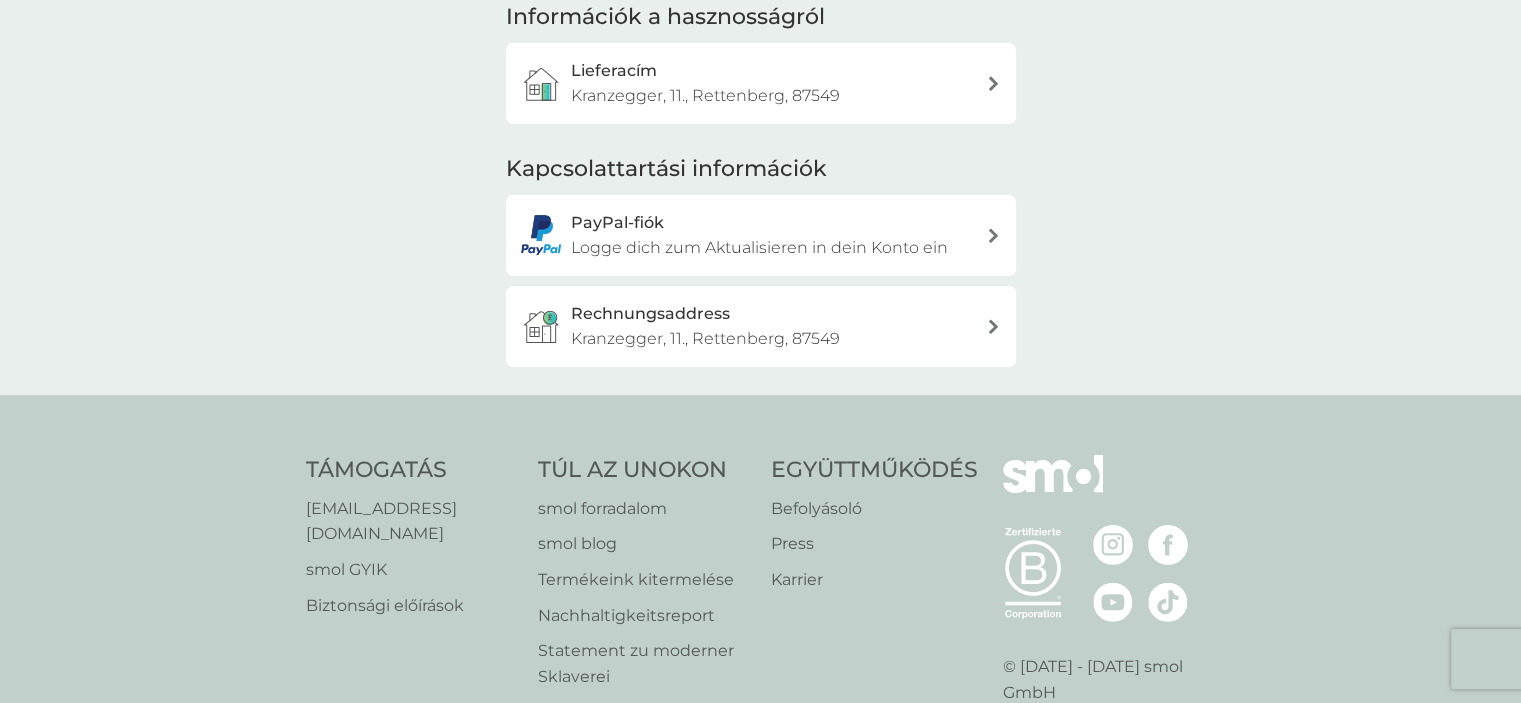 click on "Rechnungsaddress Kranzegger, 11., Rettenberg, 87549" at bounding box center [771, 326] 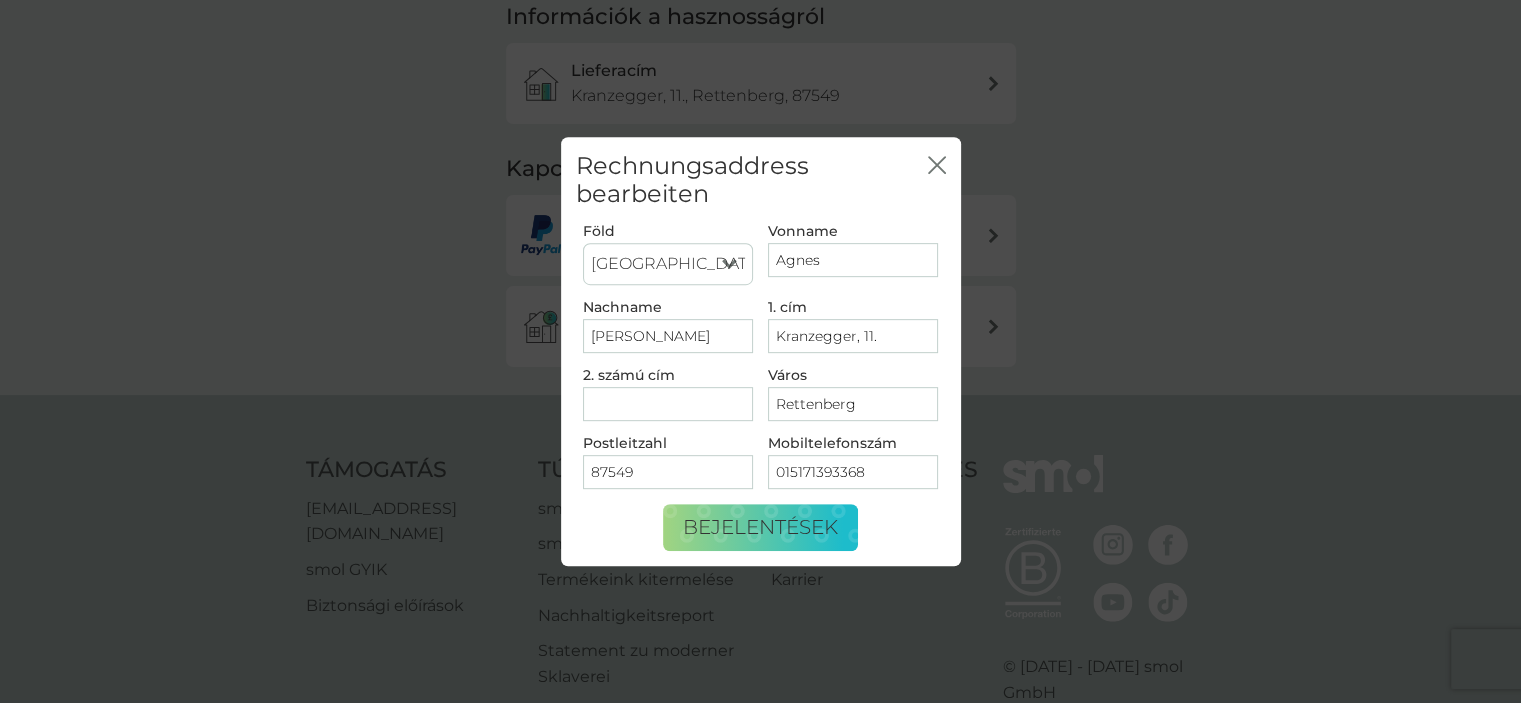 click on "Schließen" 